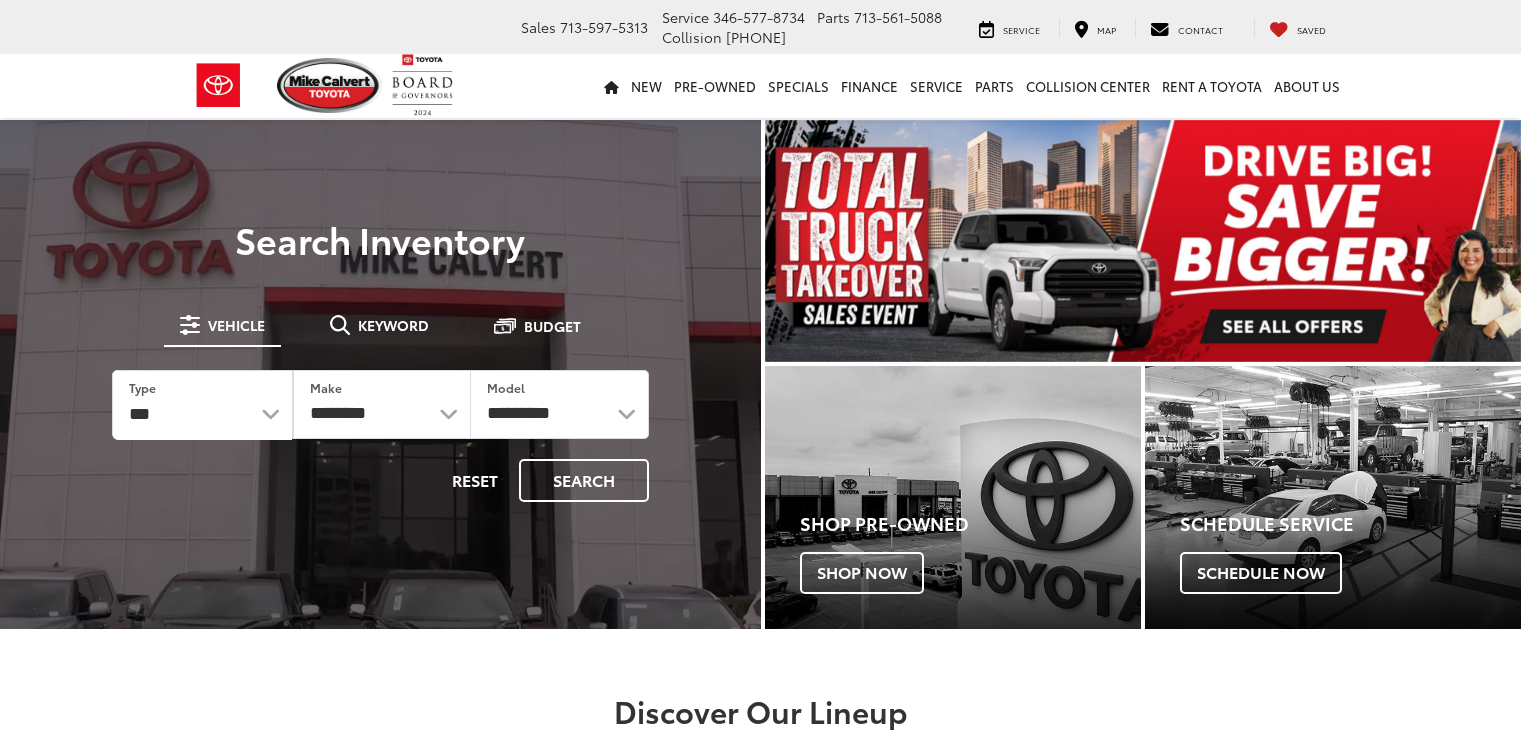 scroll, scrollTop: 0, scrollLeft: 0, axis: both 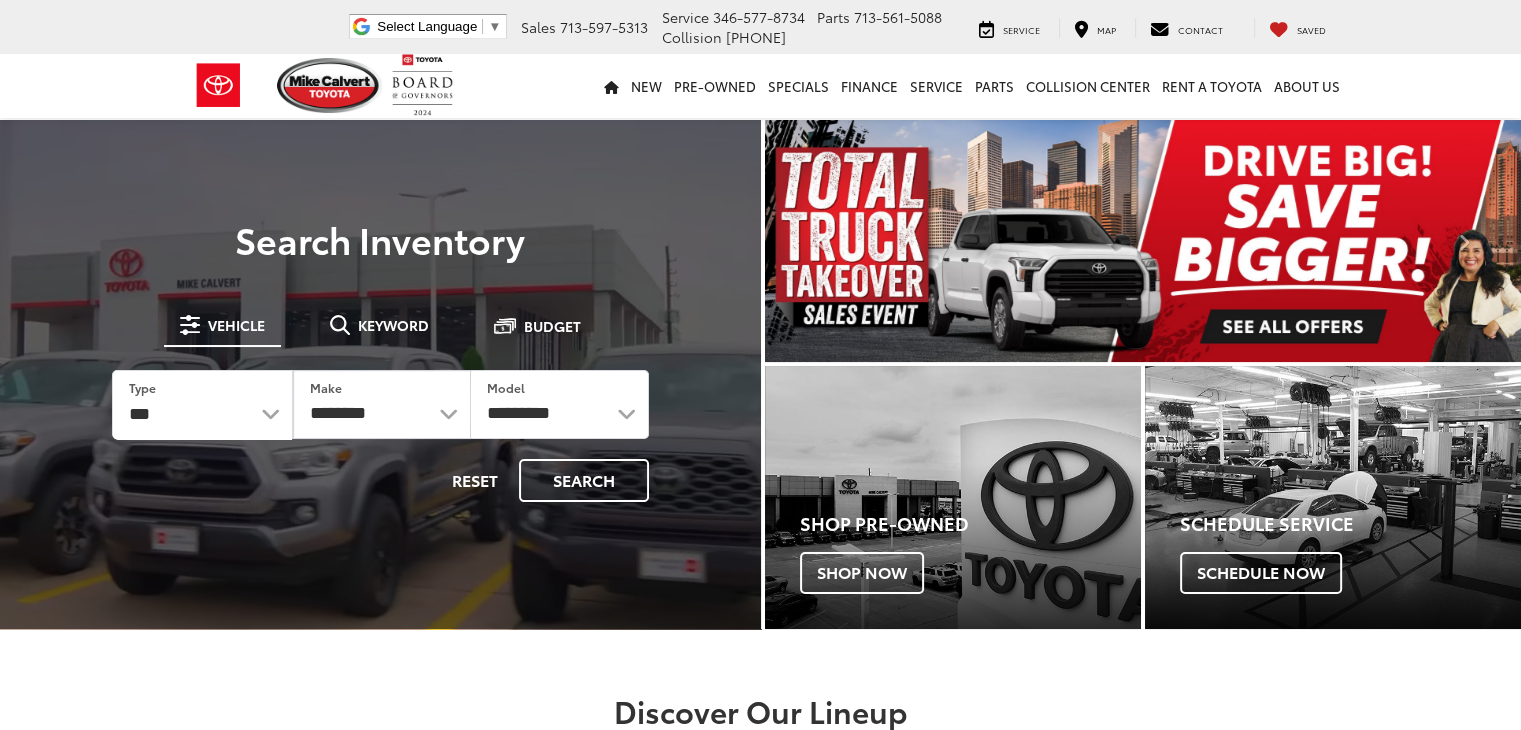 select on "******" 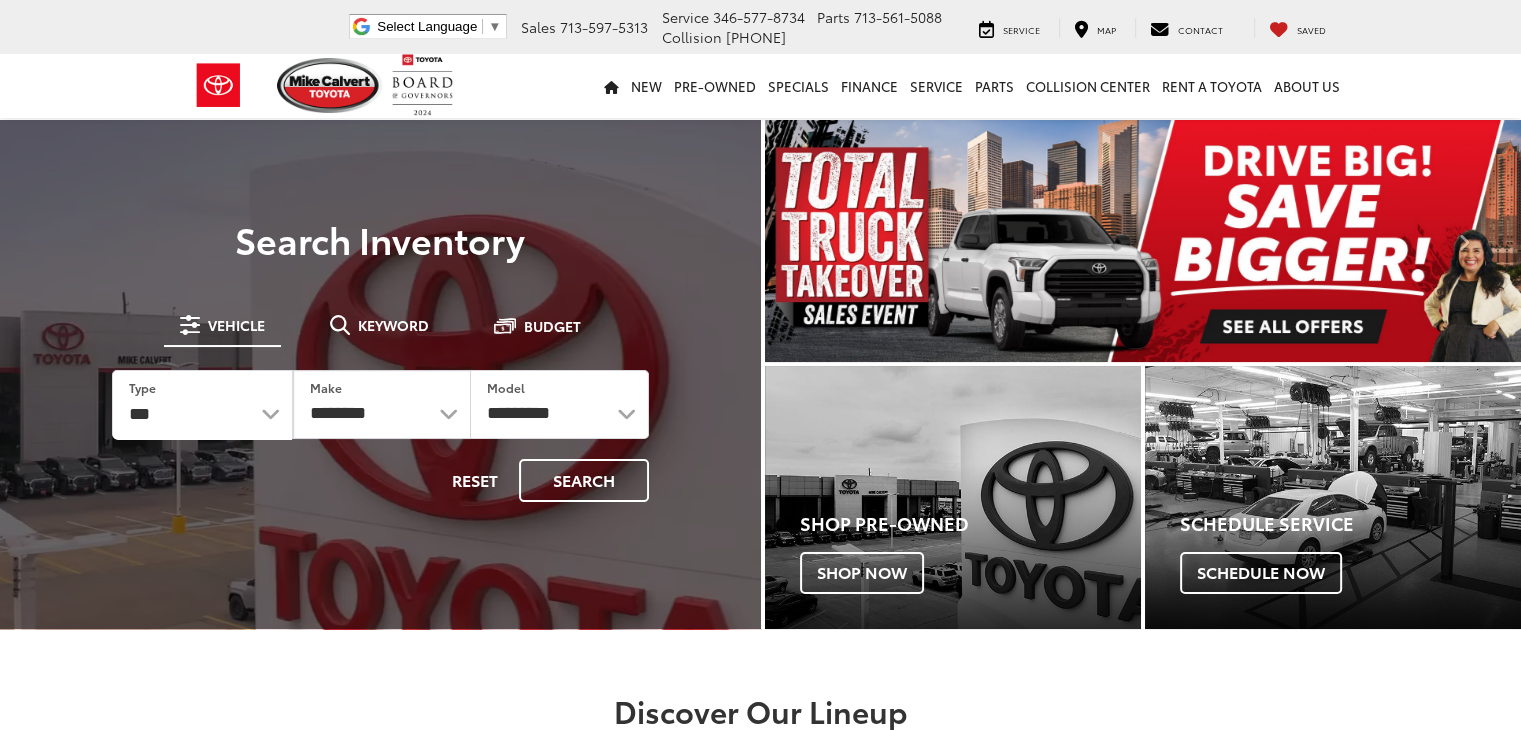 click on "***
***
****
*********" at bounding box center [202, 405] 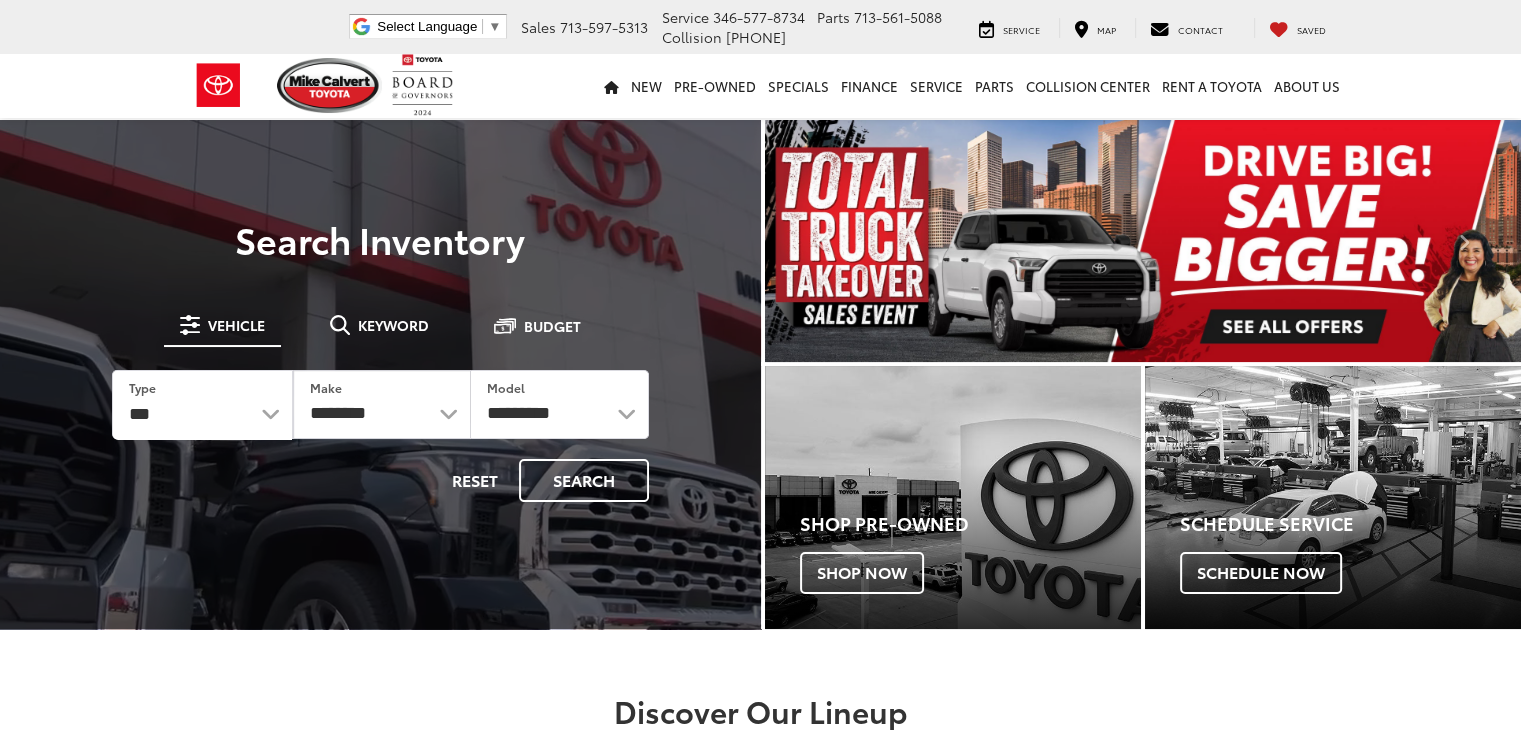 select 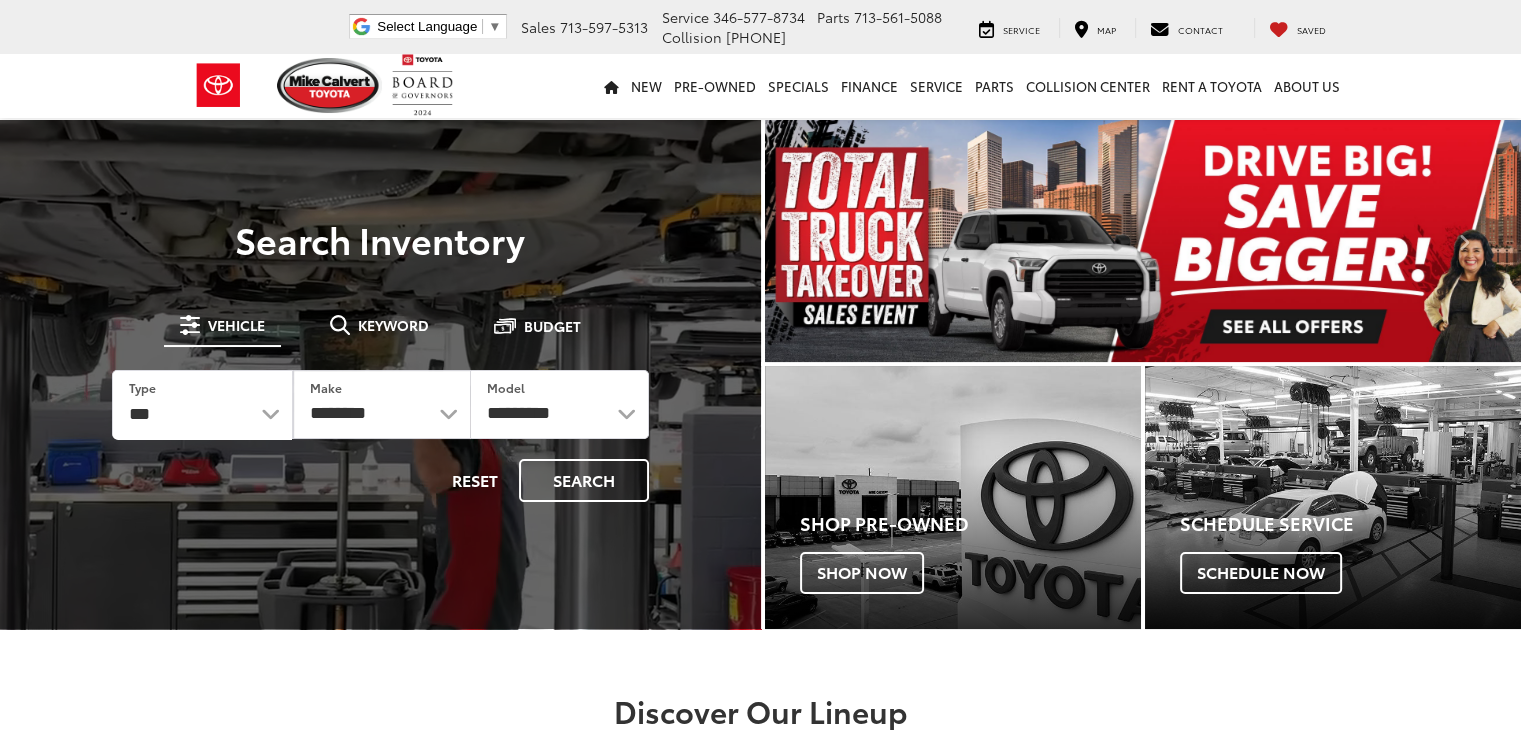 select 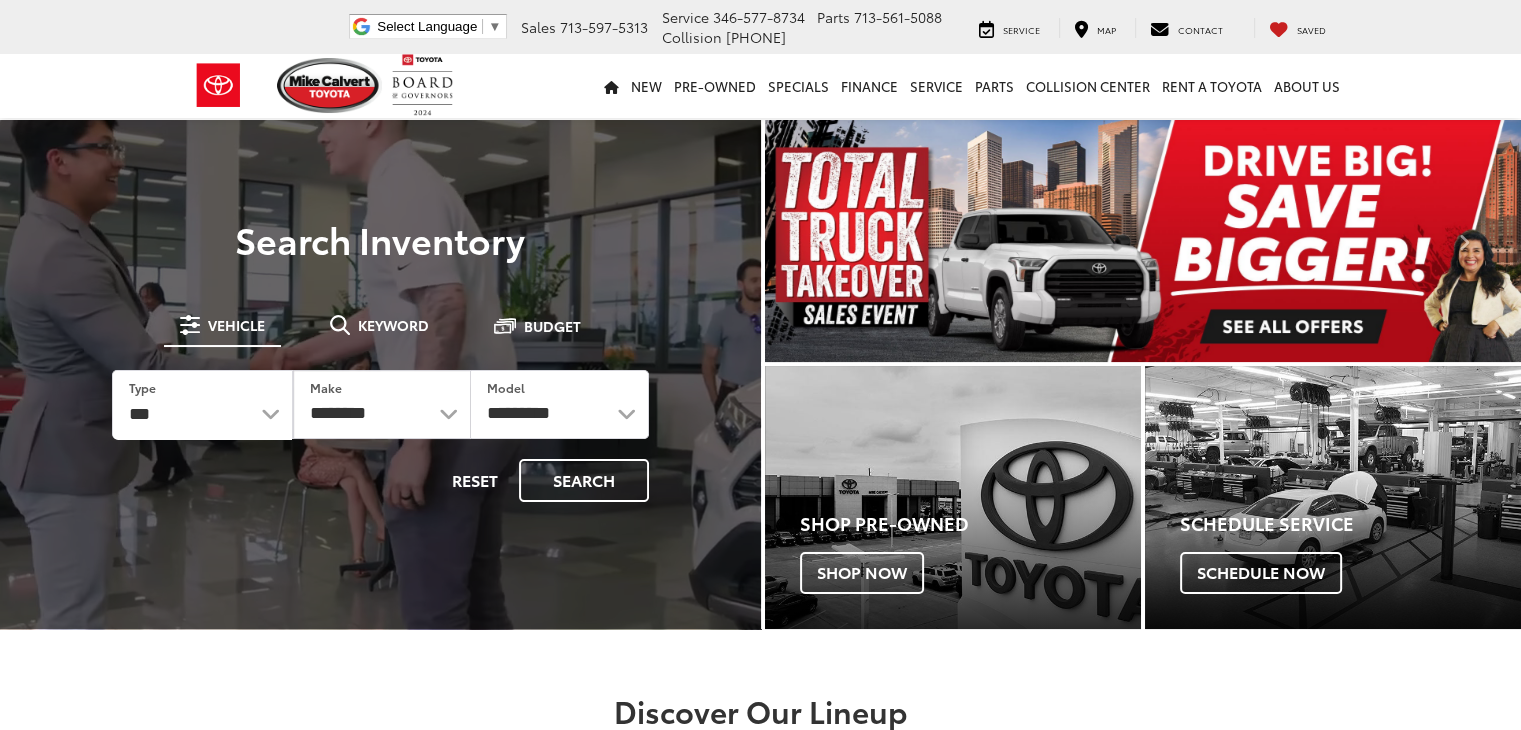 scroll, scrollTop: 0, scrollLeft: 0, axis: both 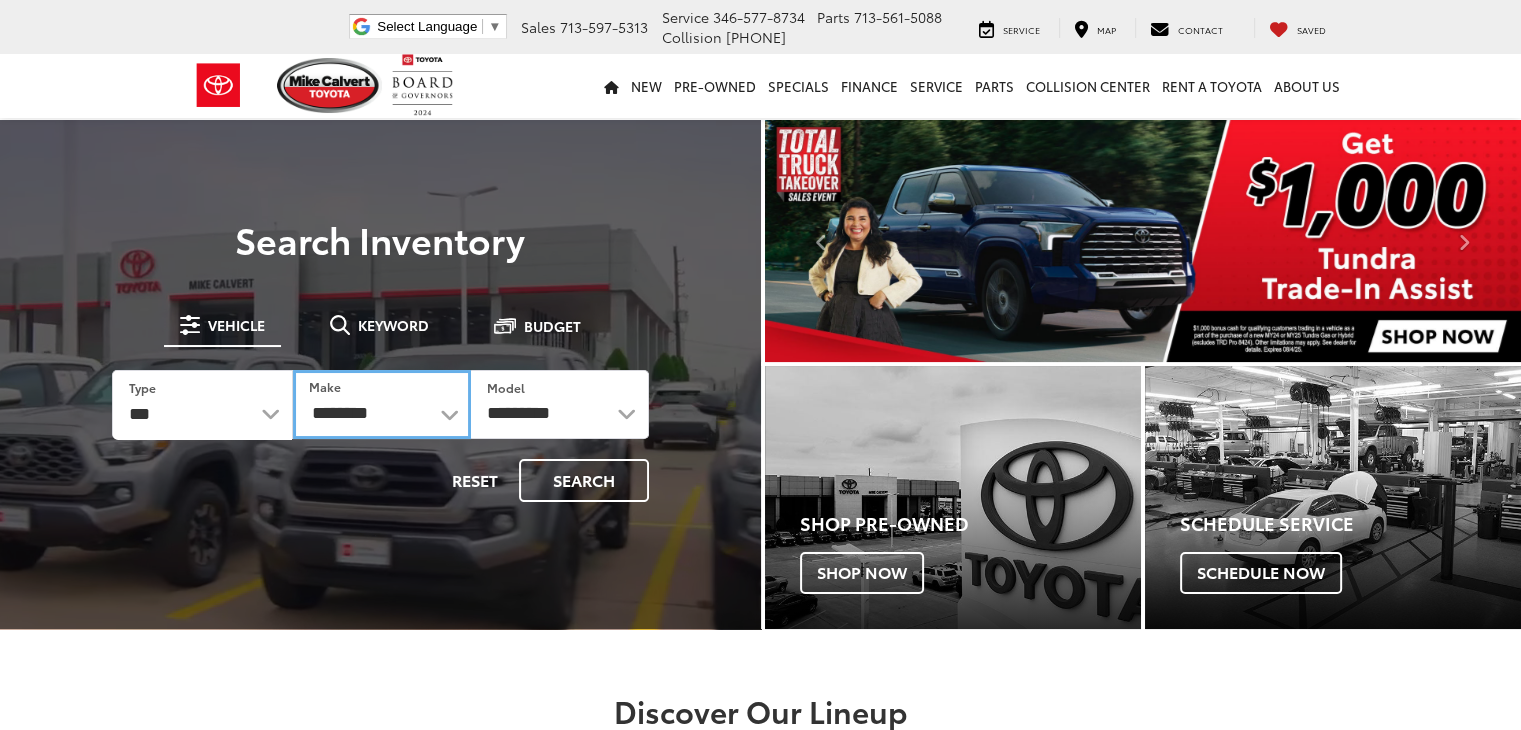 click on "**********" at bounding box center [382, 404] 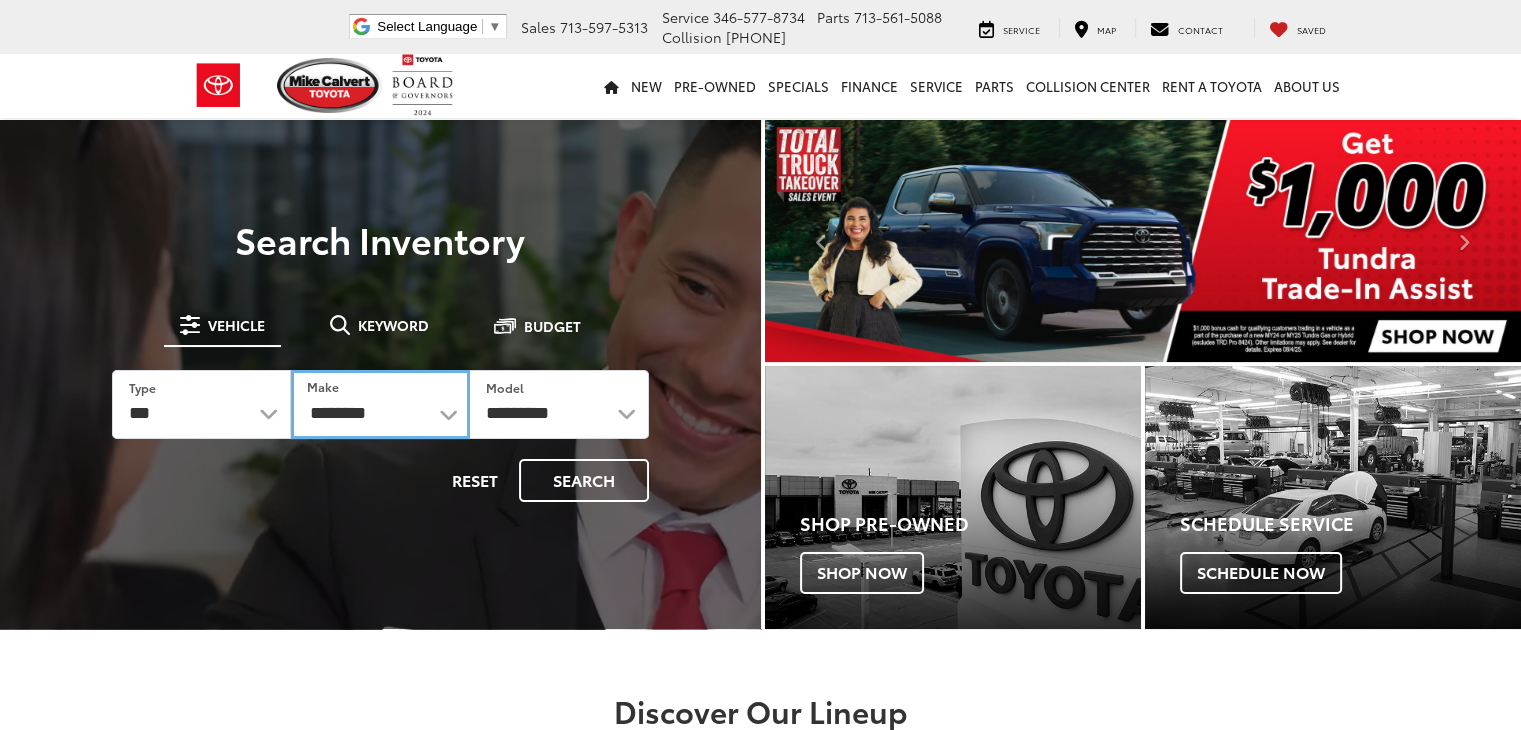 select on "*****" 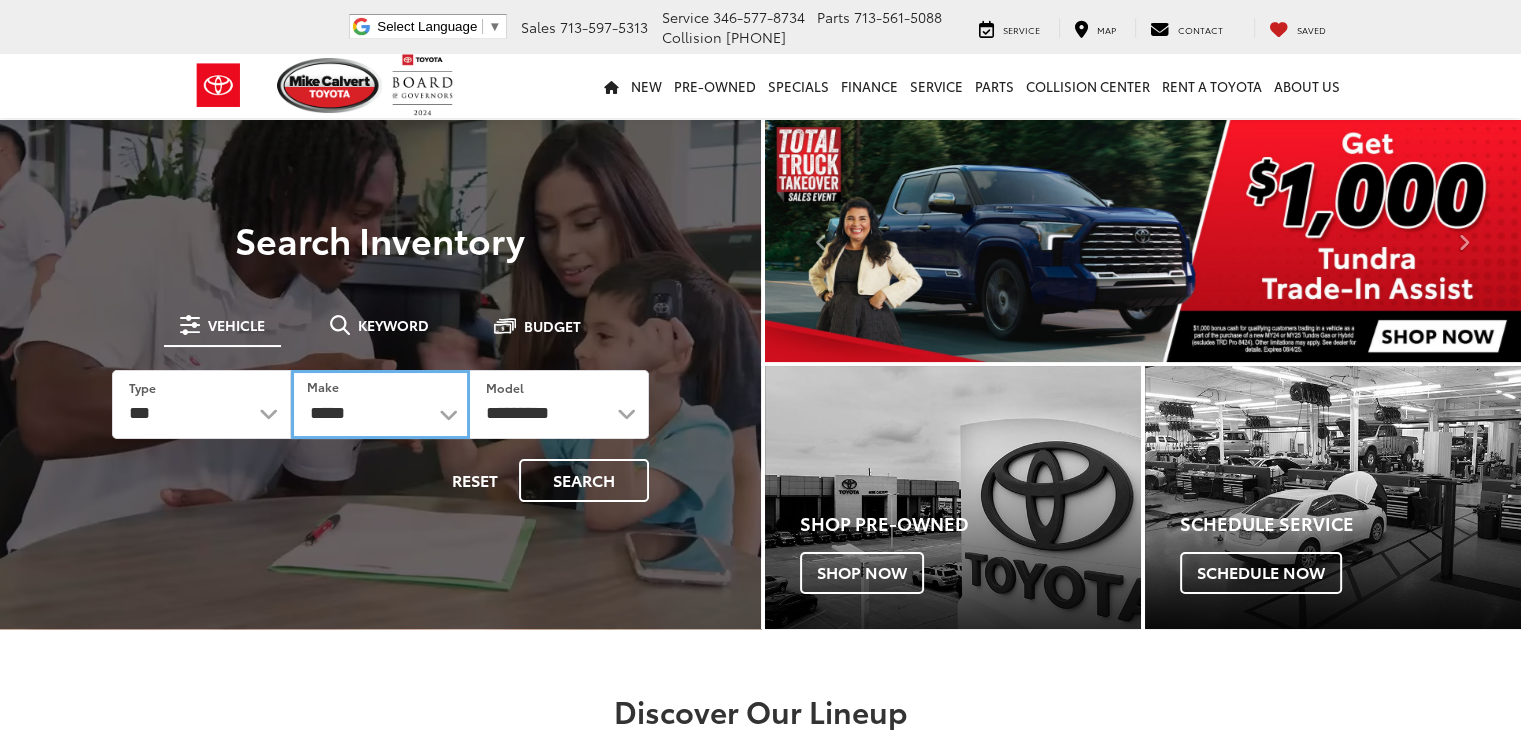 click on "**********" at bounding box center [380, 404] 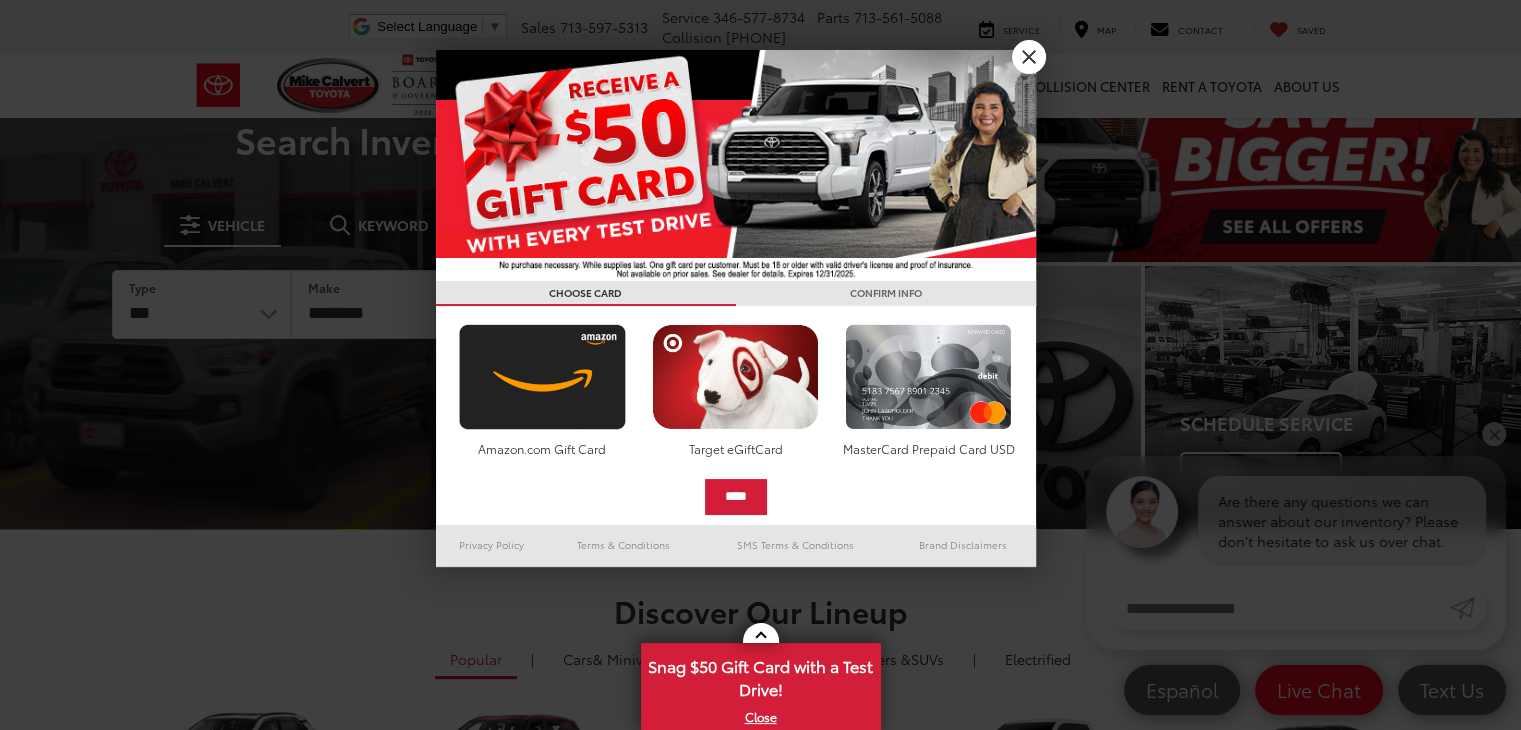 scroll, scrollTop: 0, scrollLeft: 0, axis: both 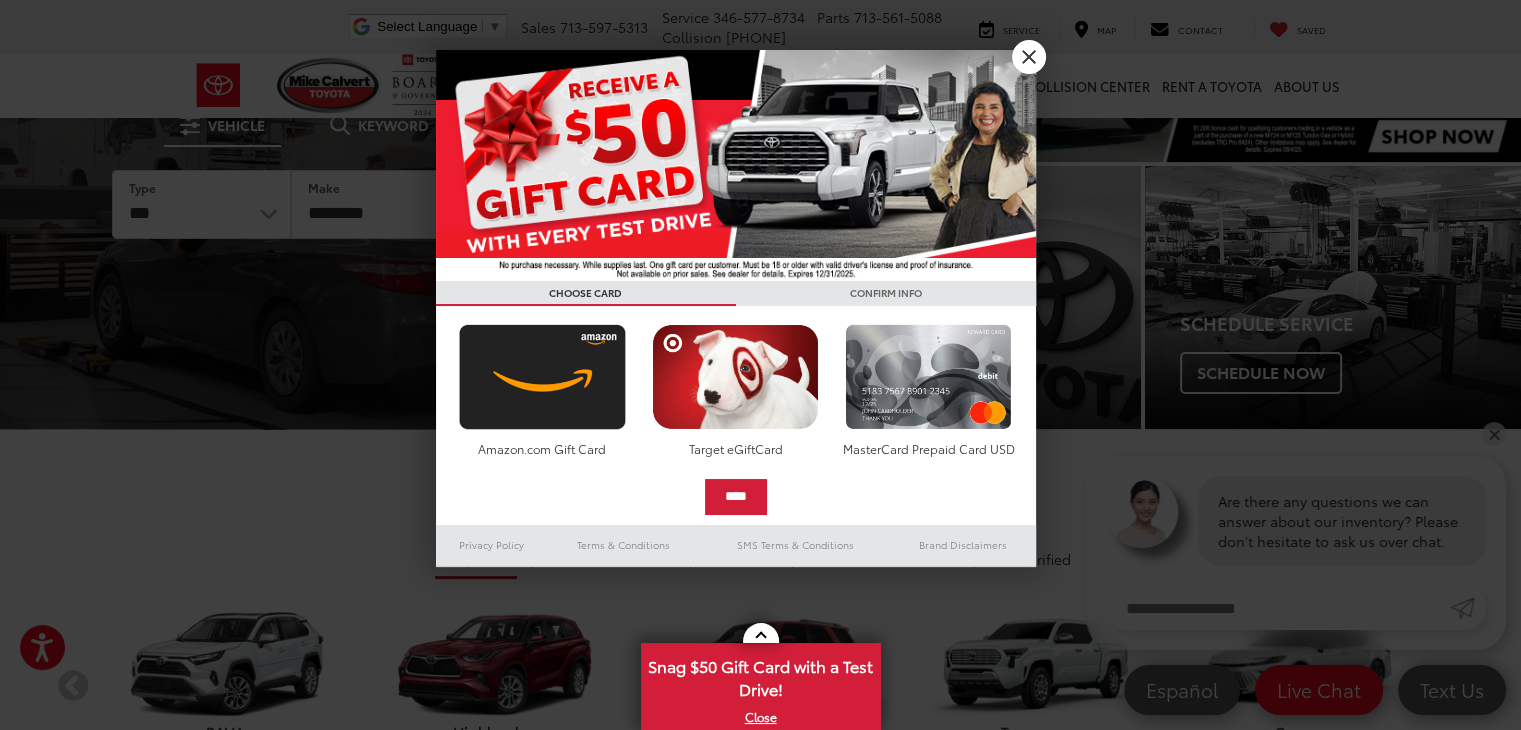 click at bounding box center (760, 365) 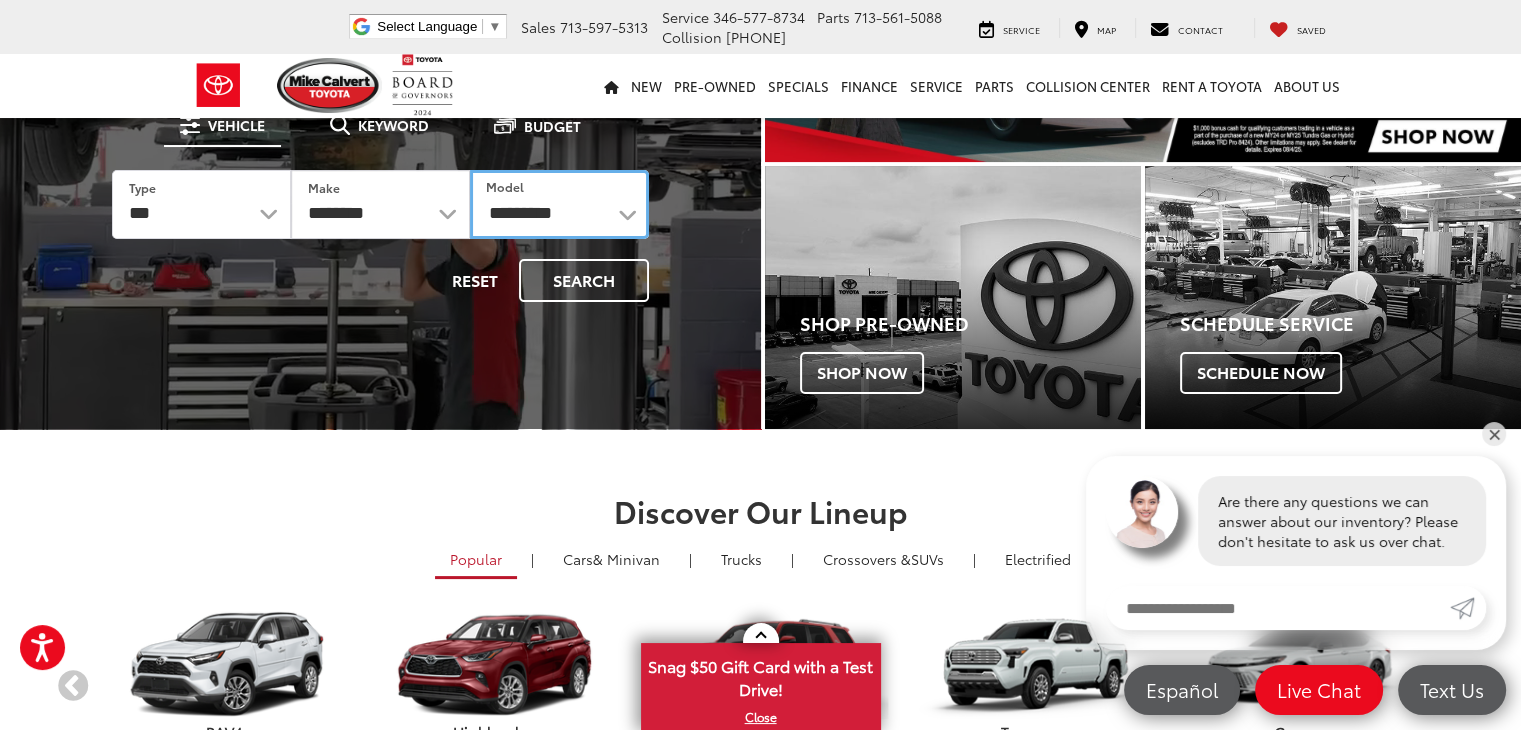 click on "**********" at bounding box center [559, 204] 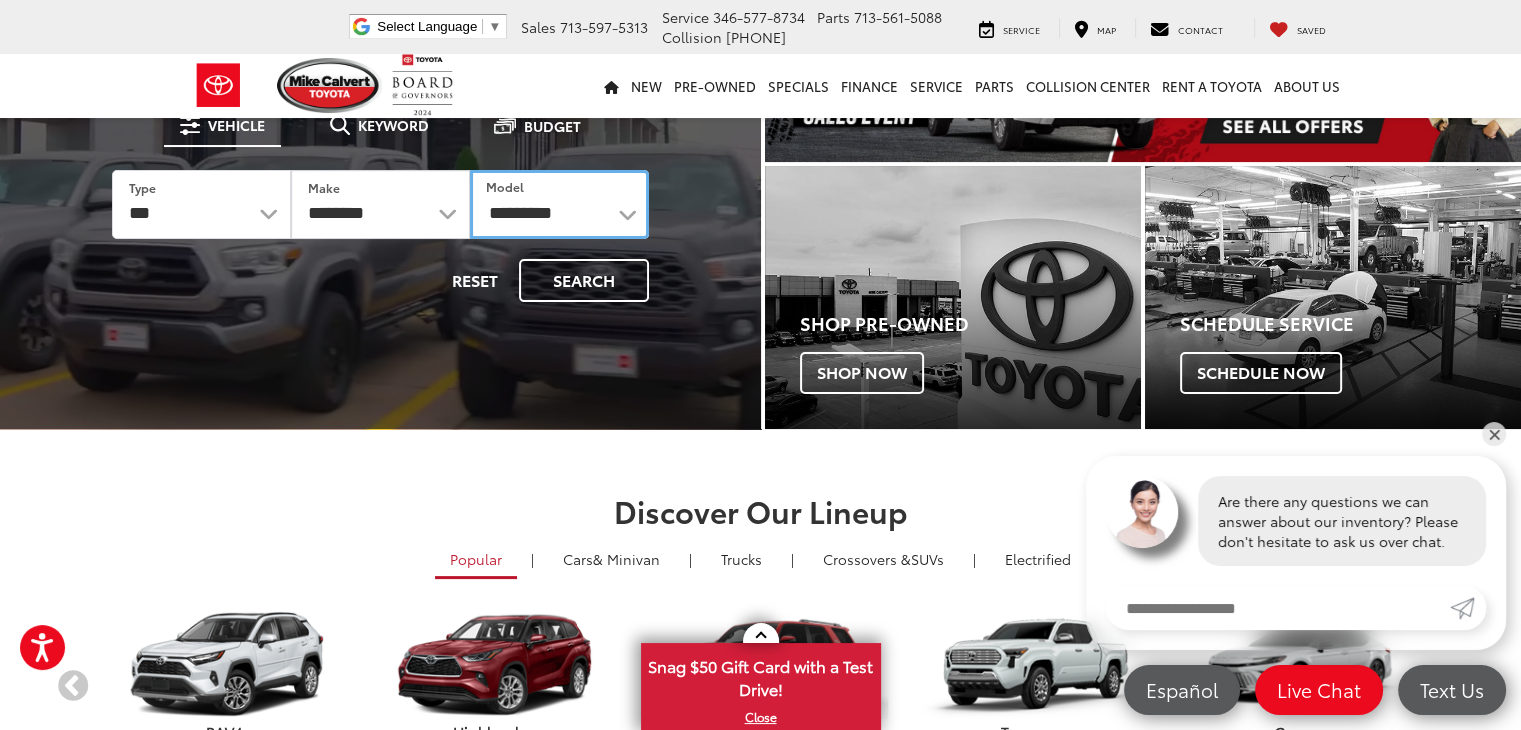 select on "******" 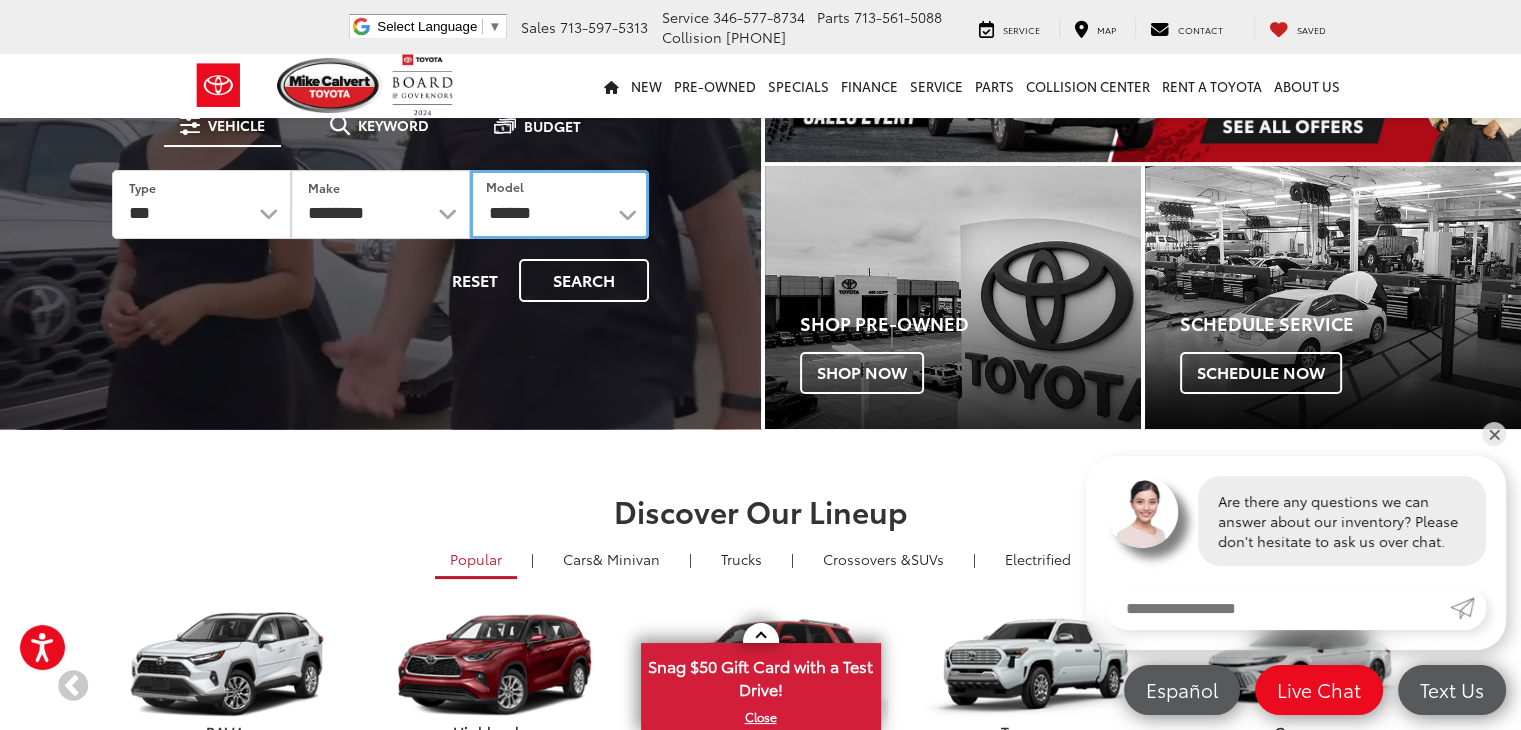 click on "**********" at bounding box center (559, 204) 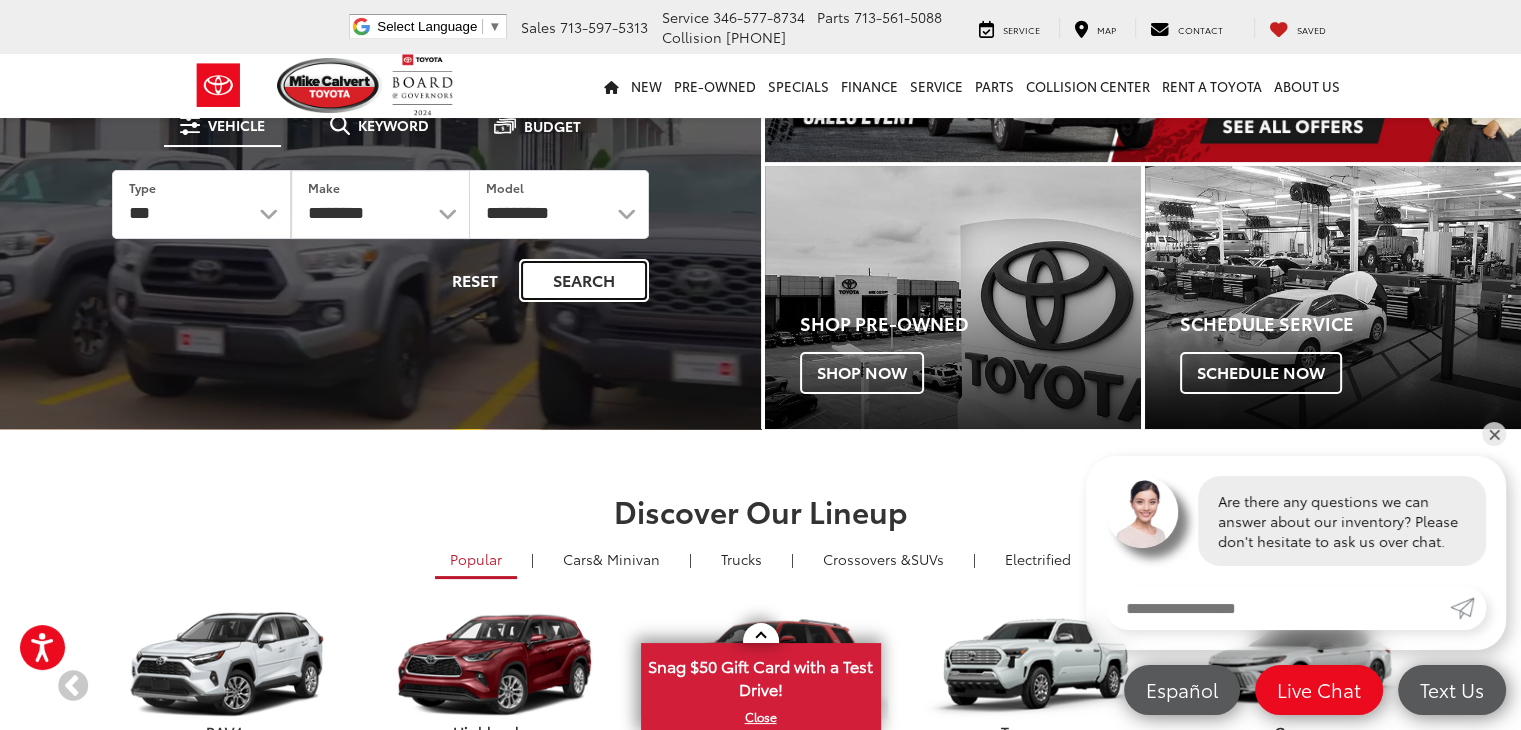 click on "Search" at bounding box center [584, 280] 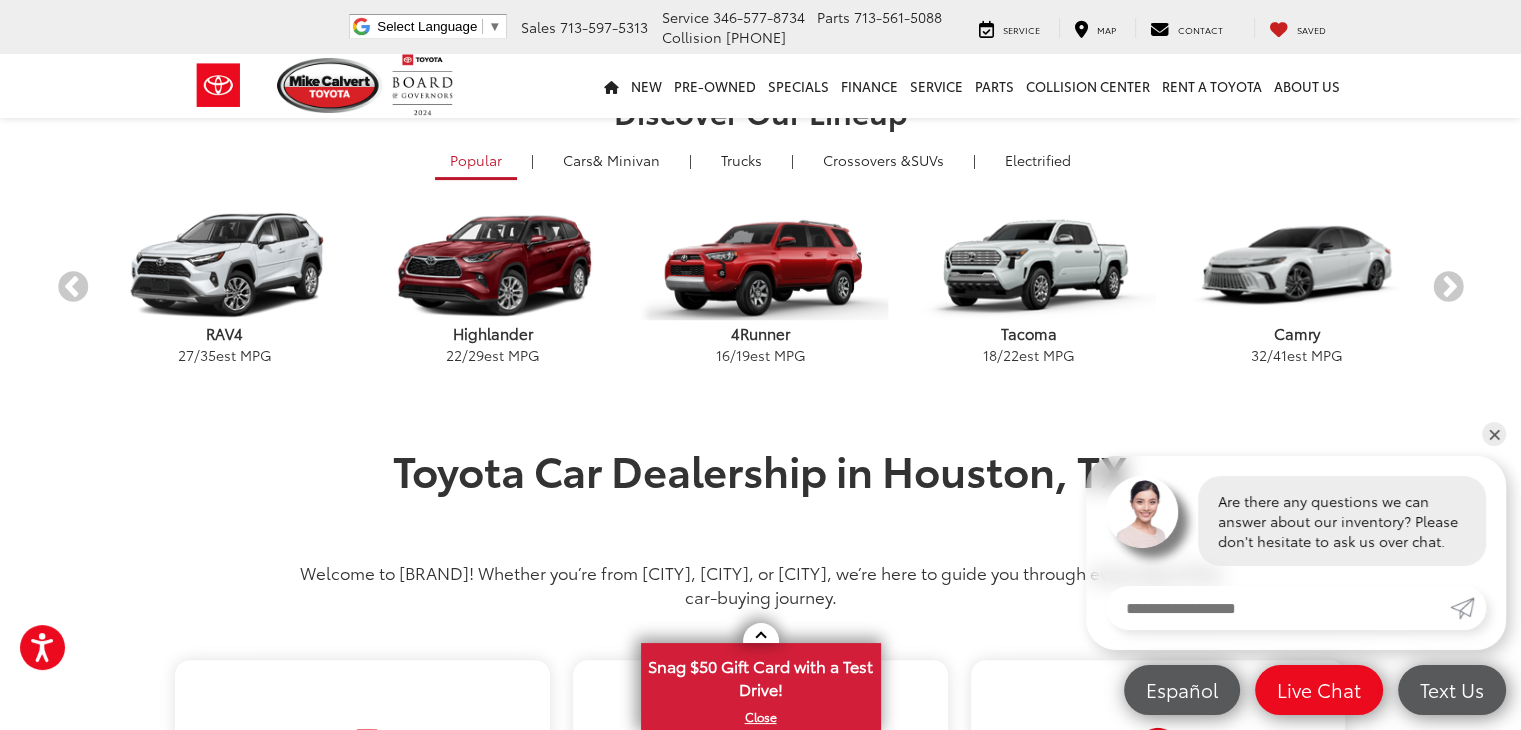 scroll, scrollTop: 600, scrollLeft: 0, axis: vertical 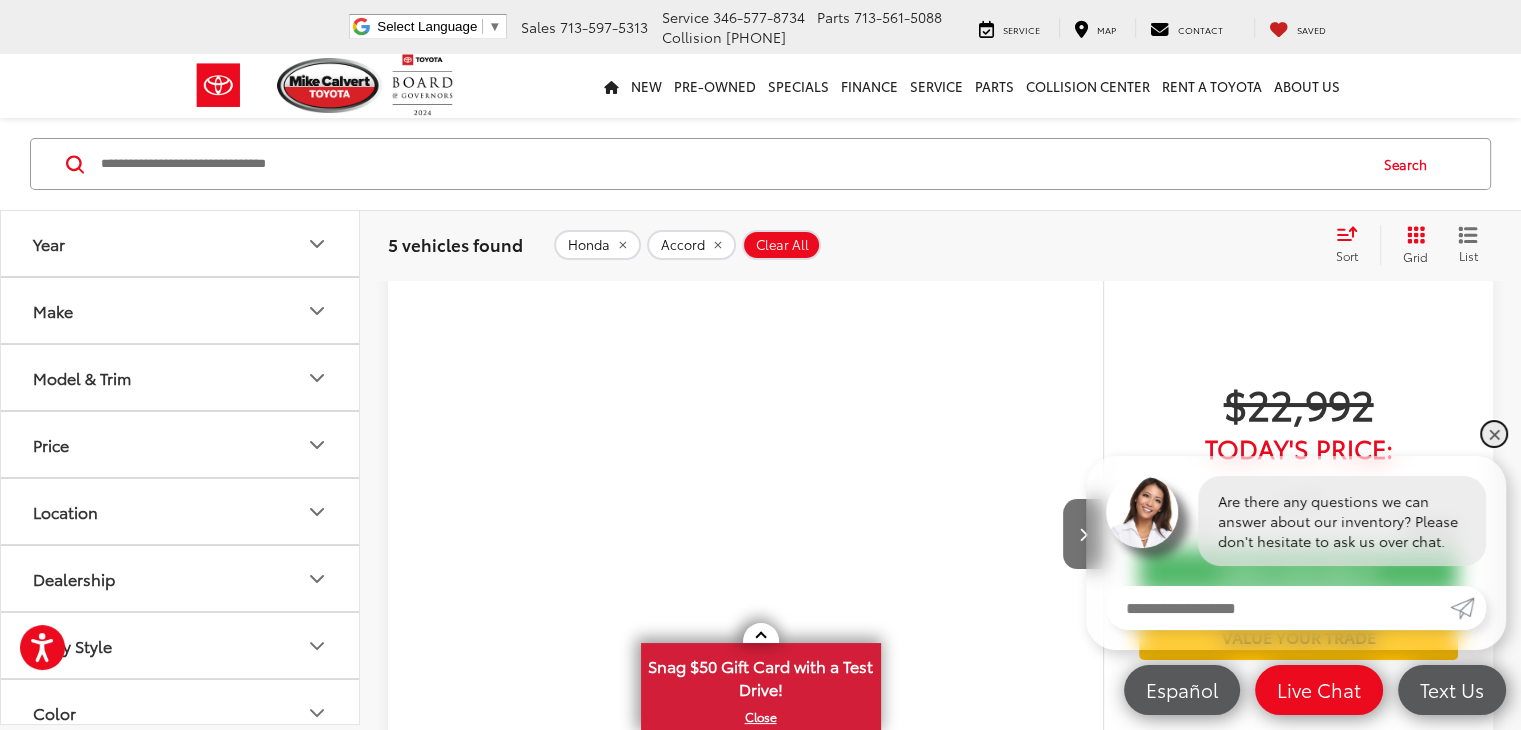 click on "✕" at bounding box center [1494, 434] 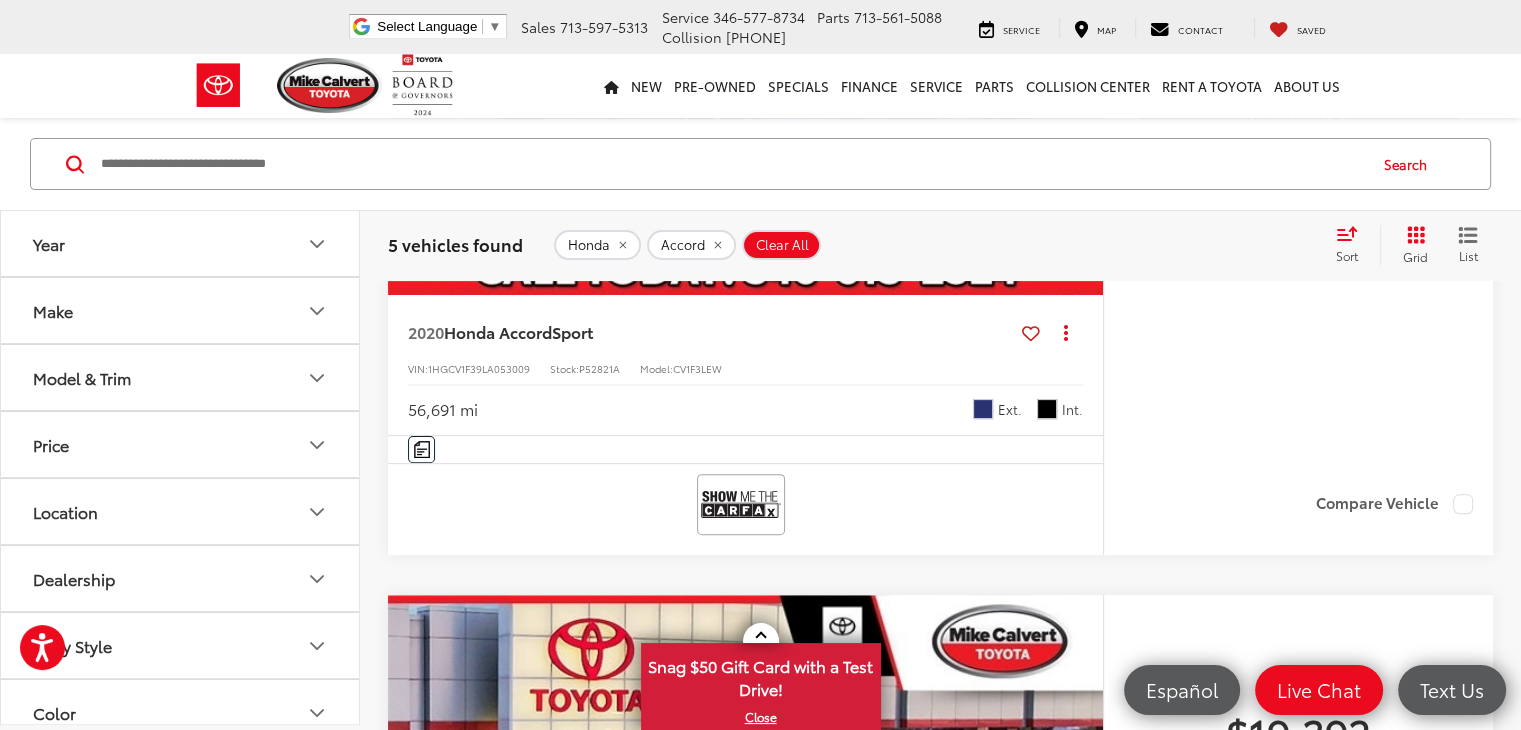 scroll, scrollTop: 500, scrollLeft: 0, axis: vertical 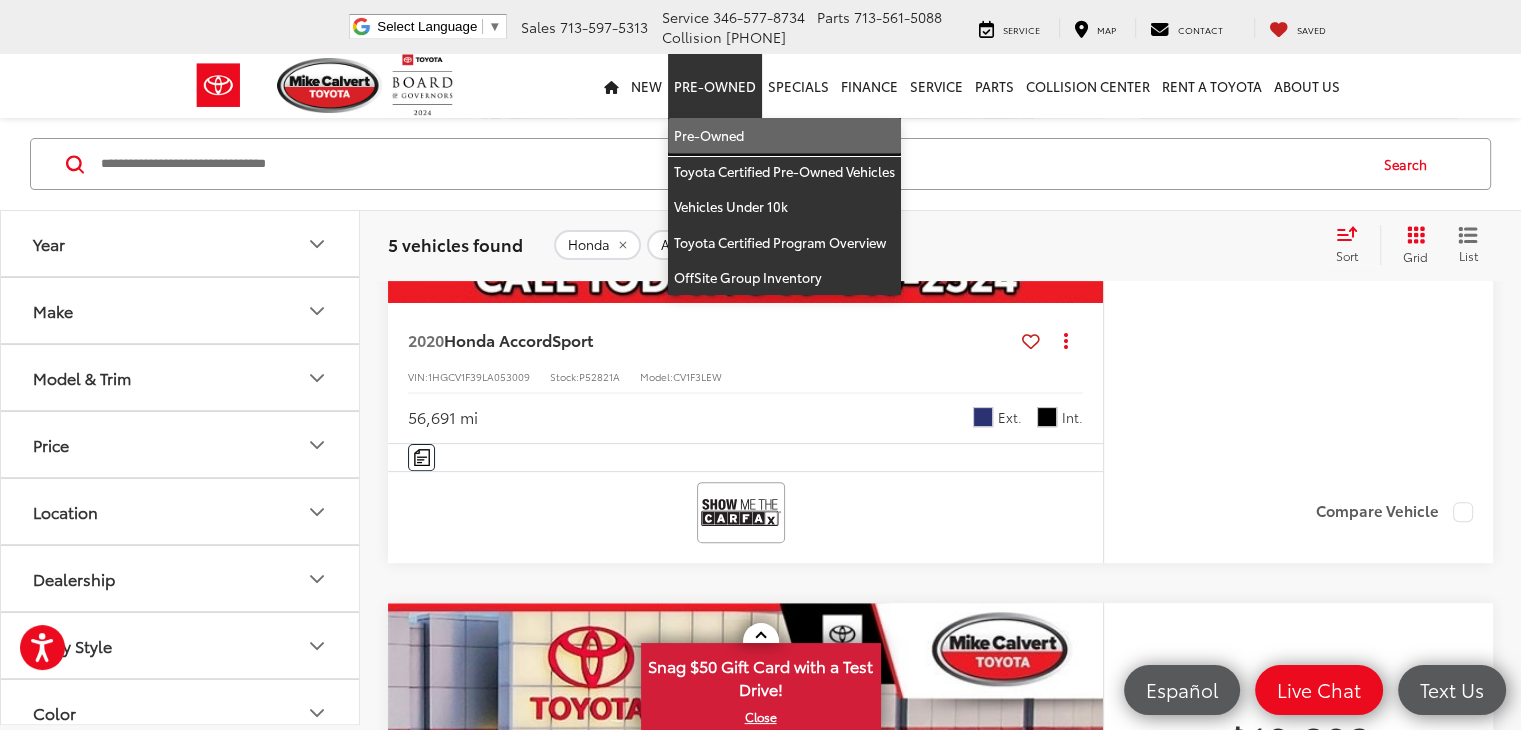 click on "Pre-Owned" at bounding box center (784, 136) 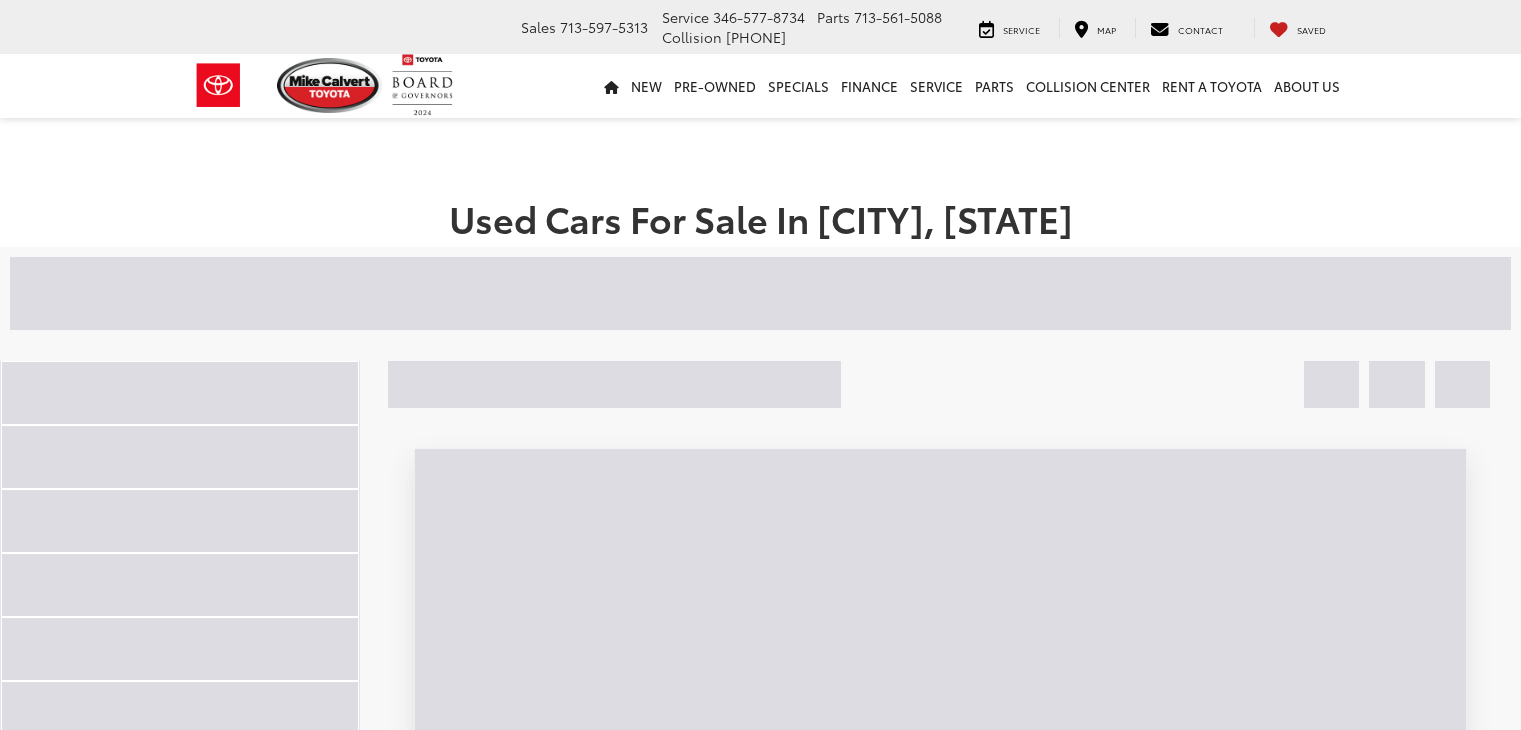scroll, scrollTop: 0, scrollLeft: 0, axis: both 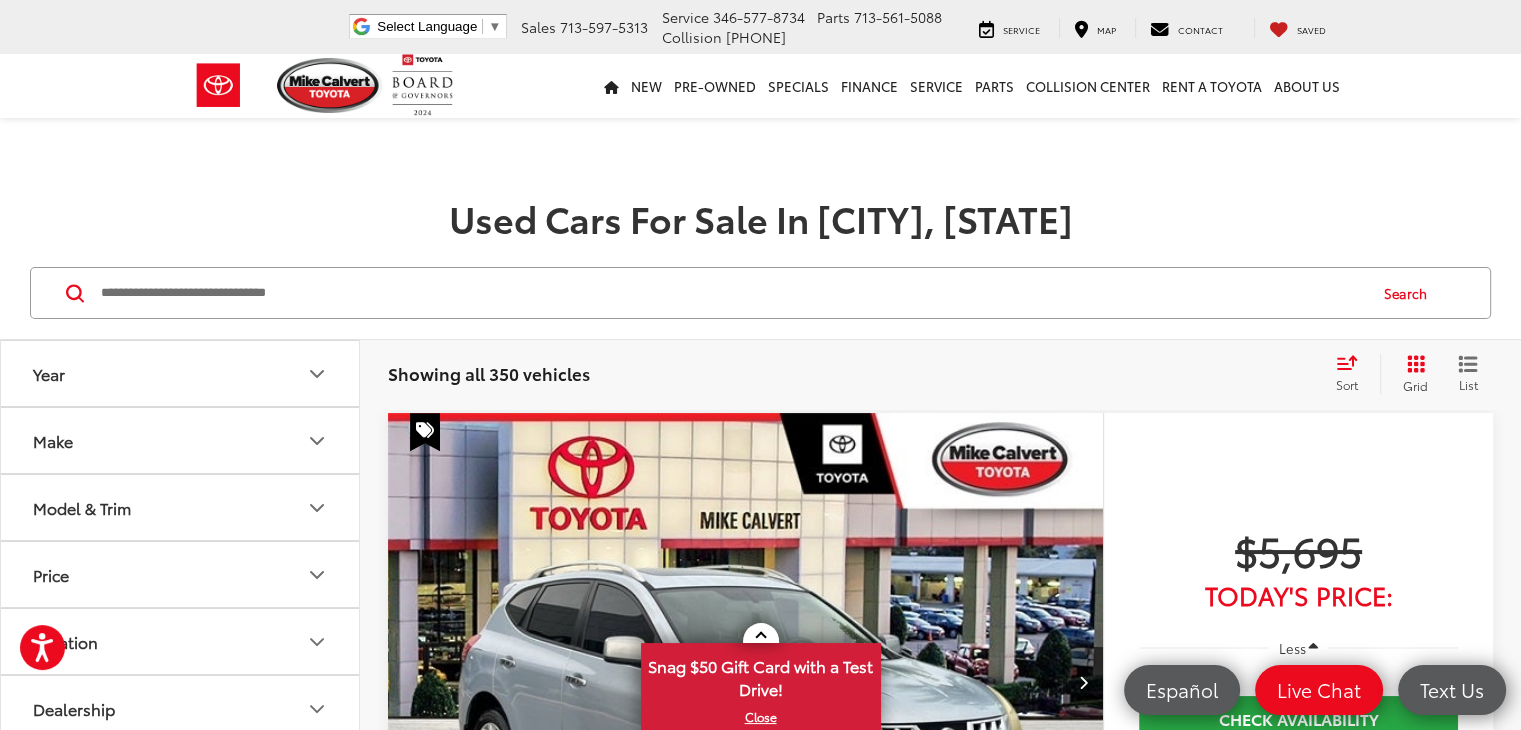 click 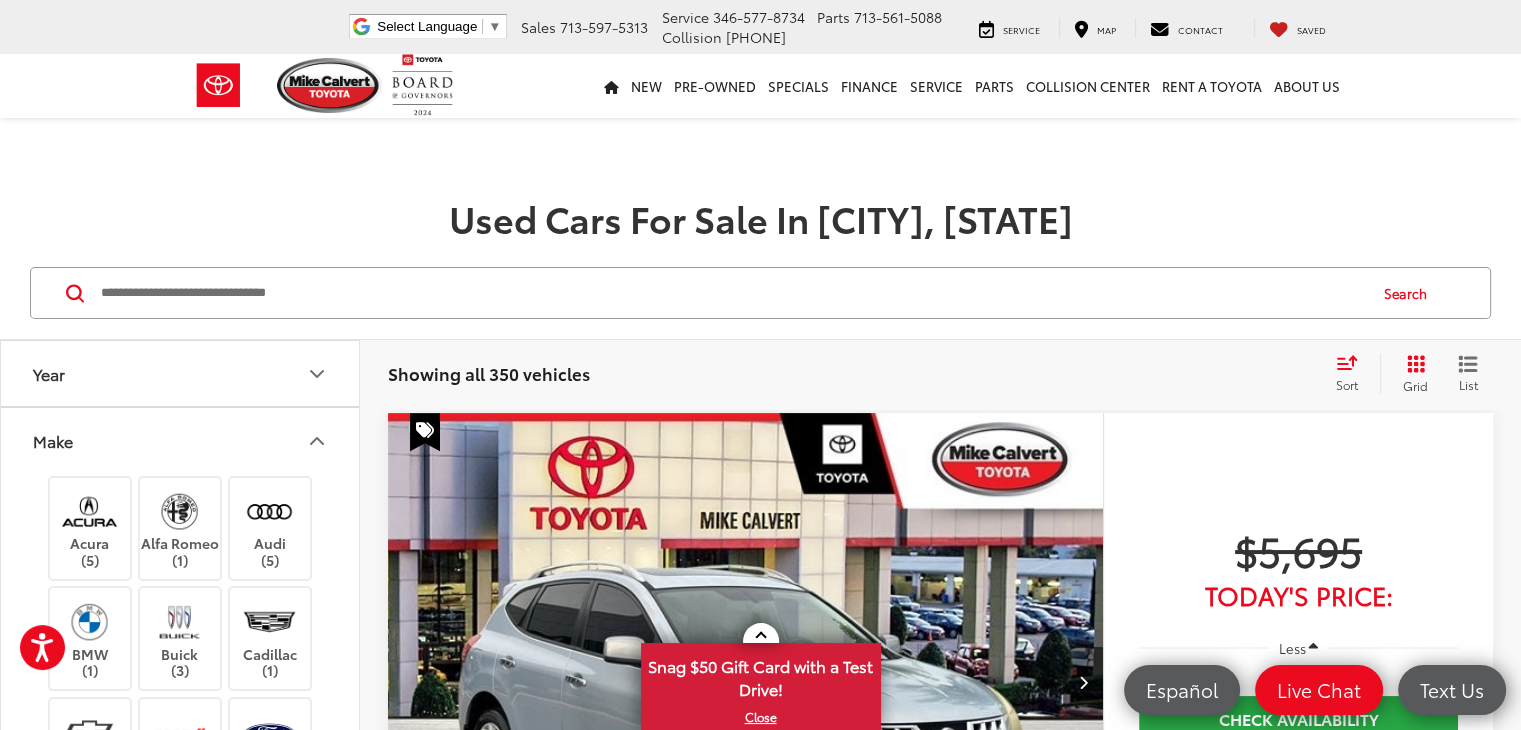 scroll, scrollTop: 300, scrollLeft: 0, axis: vertical 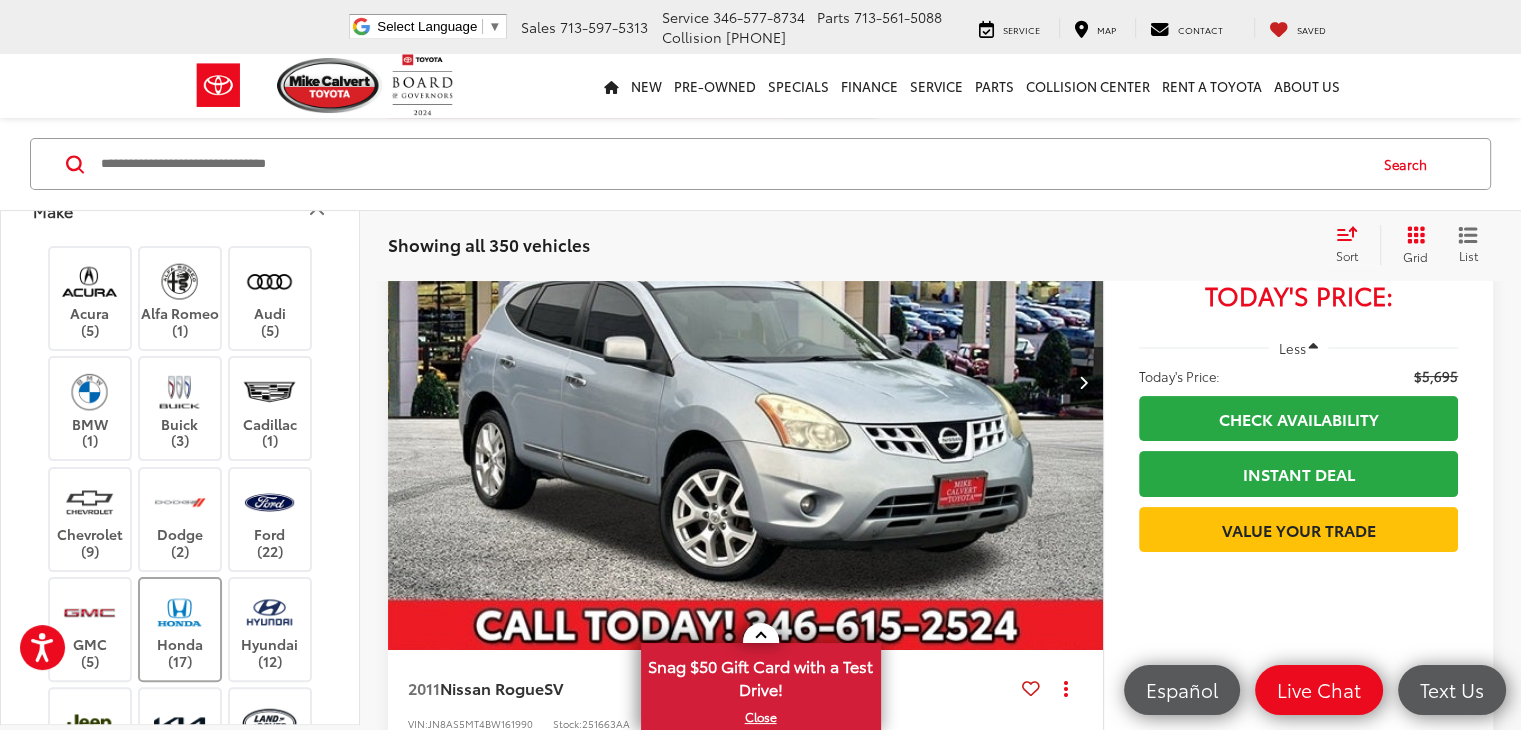 click at bounding box center [179, 612] 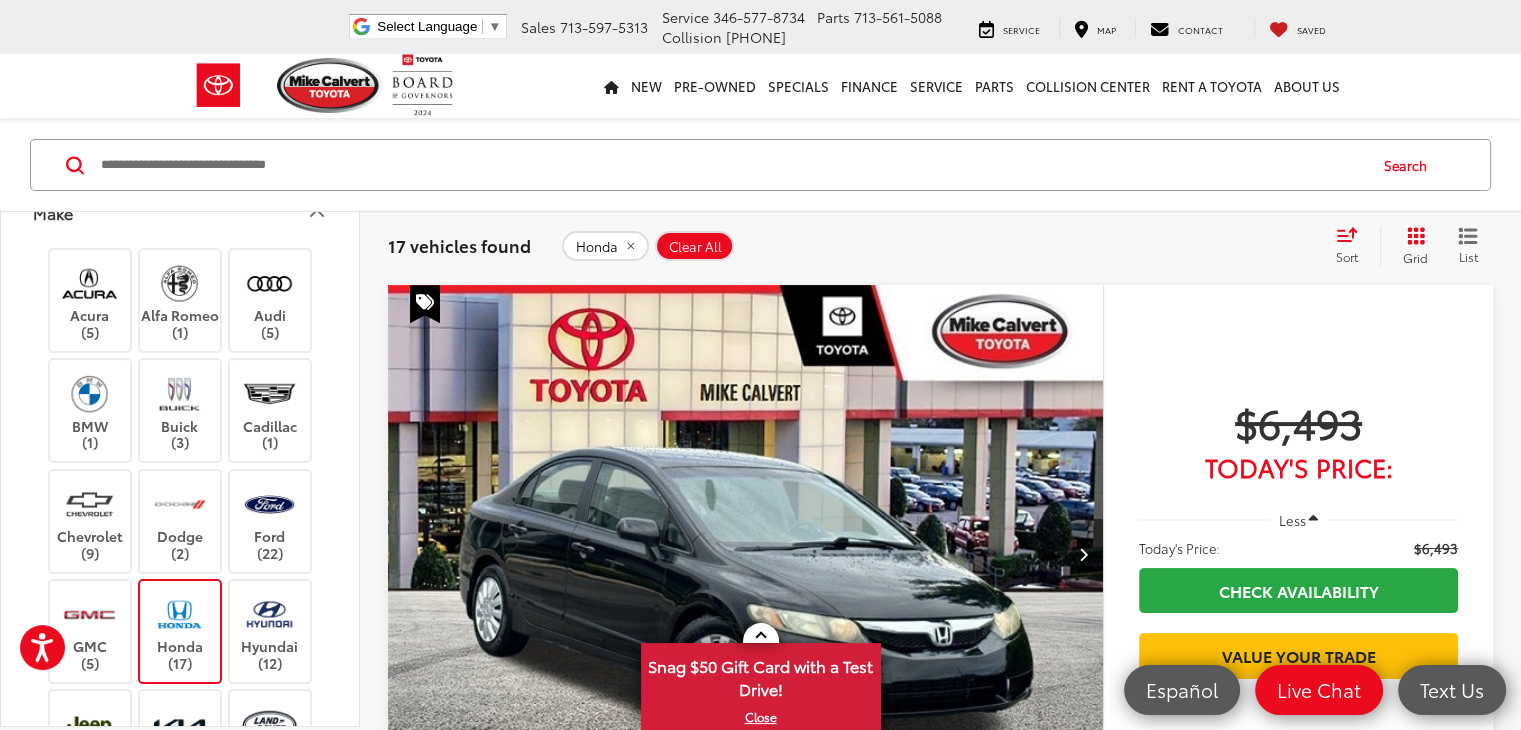 scroll, scrollTop: 328, scrollLeft: 0, axis: vertical 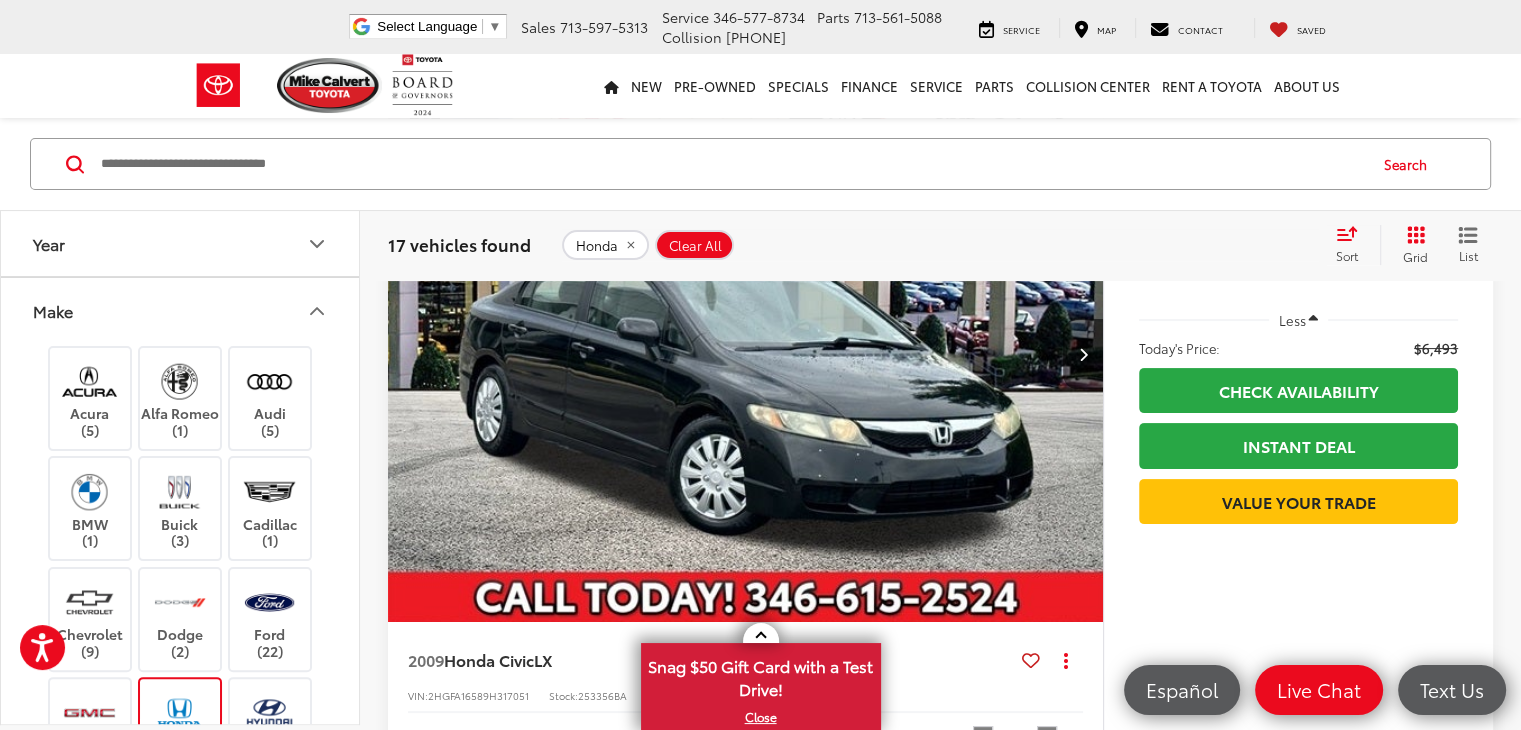 click on "Make" at bounding box center (181, 310) 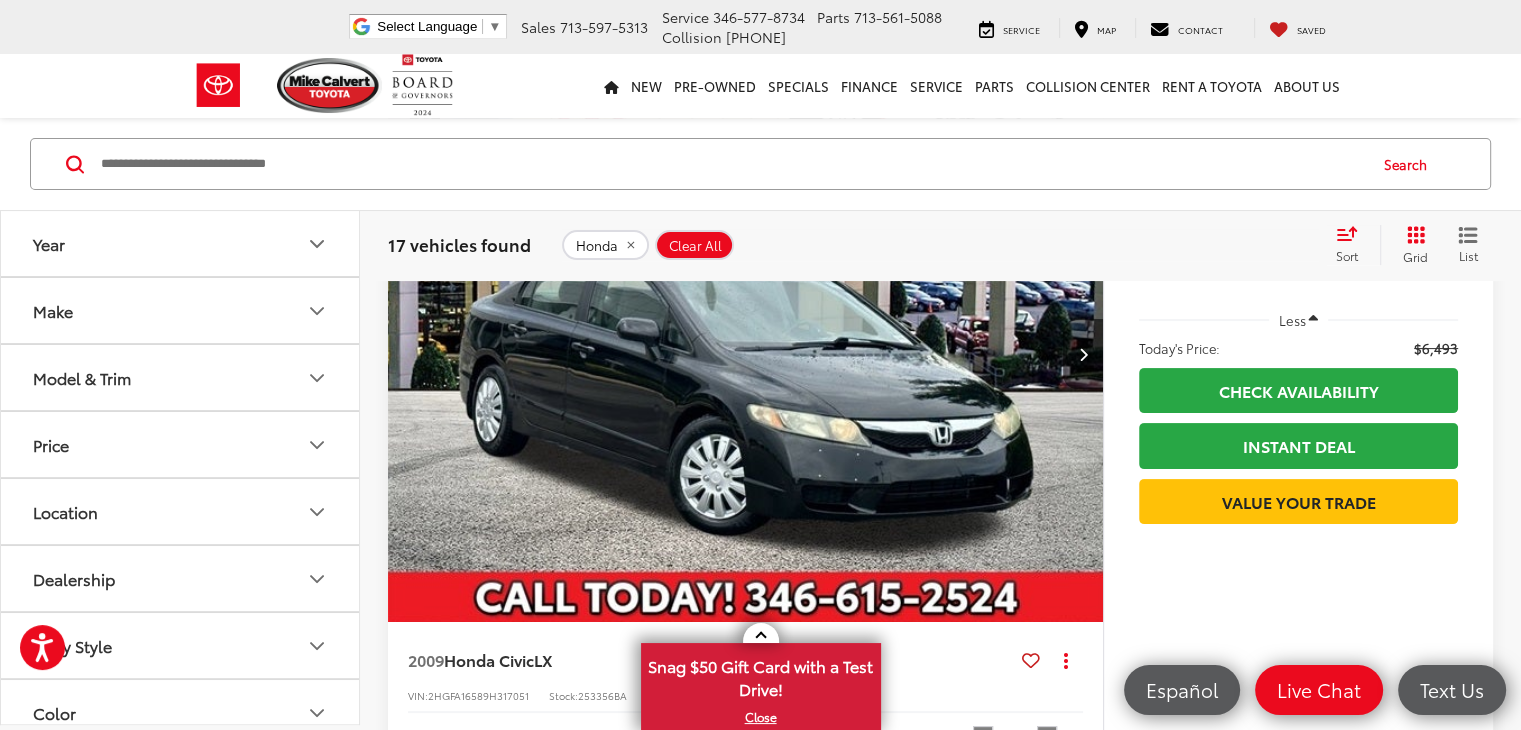 click on "Model & Trim" at bounding box center (181, 377) 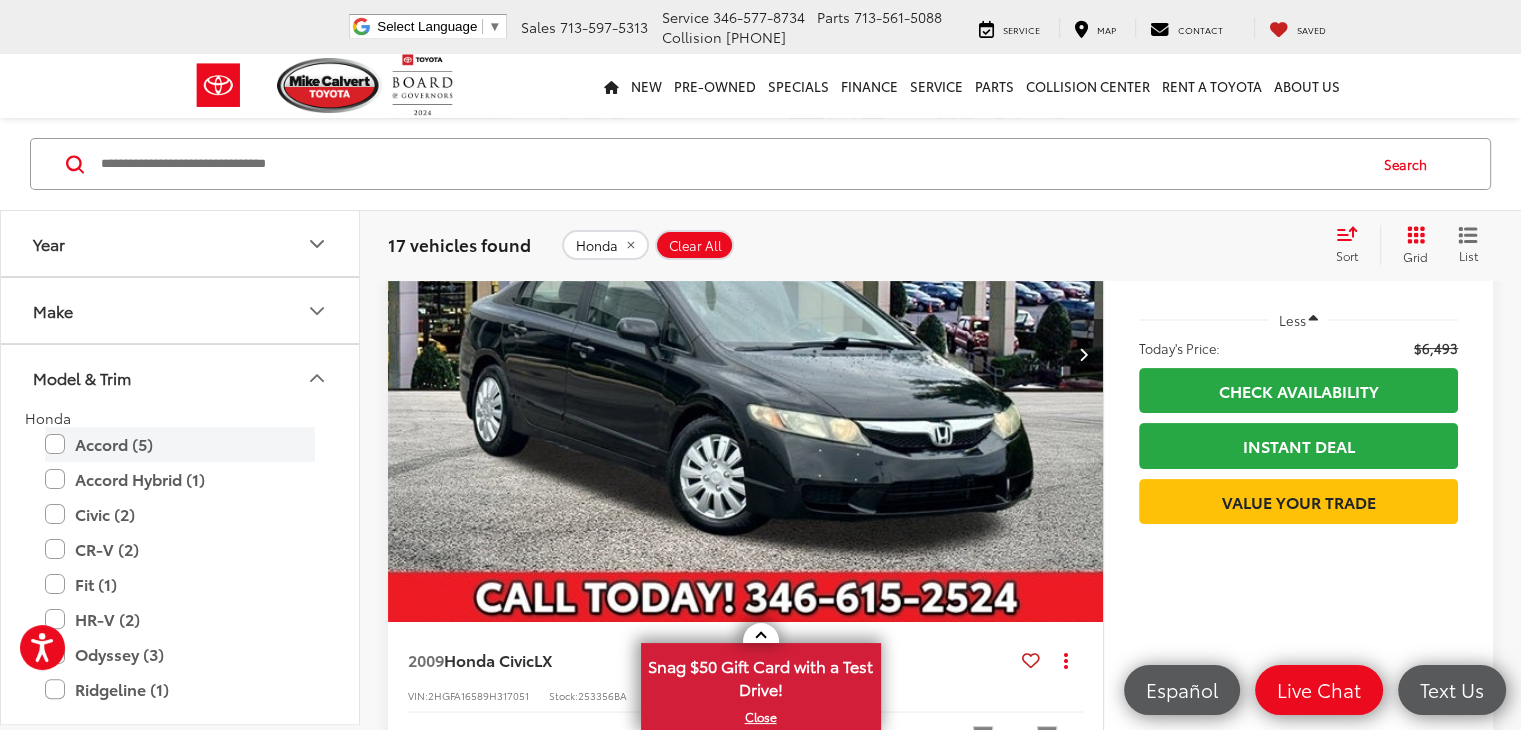 click on "Accord (5)" at bounding box center [180, 444] 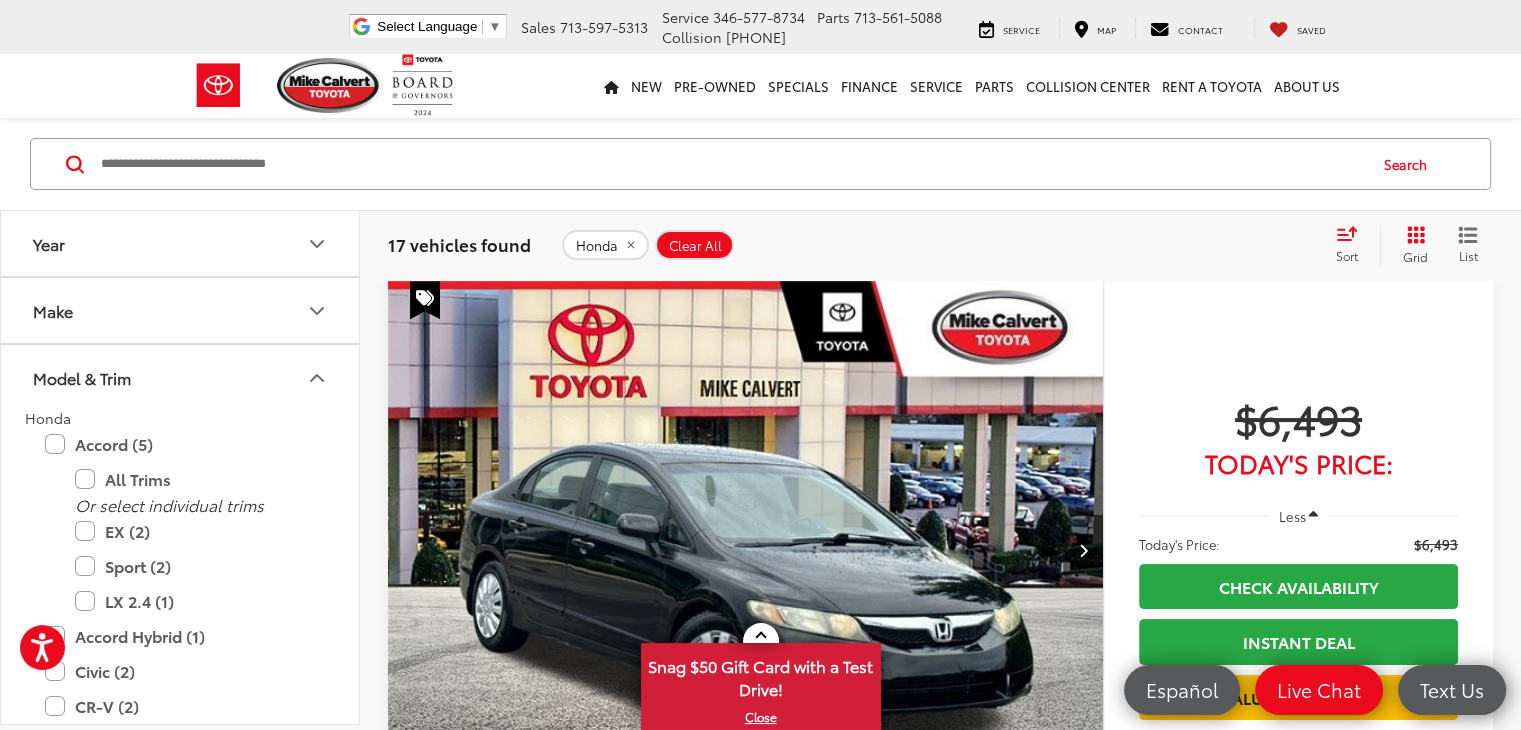 scroll, scrollTop: 128, scrollLeft: 0, axis: vertical 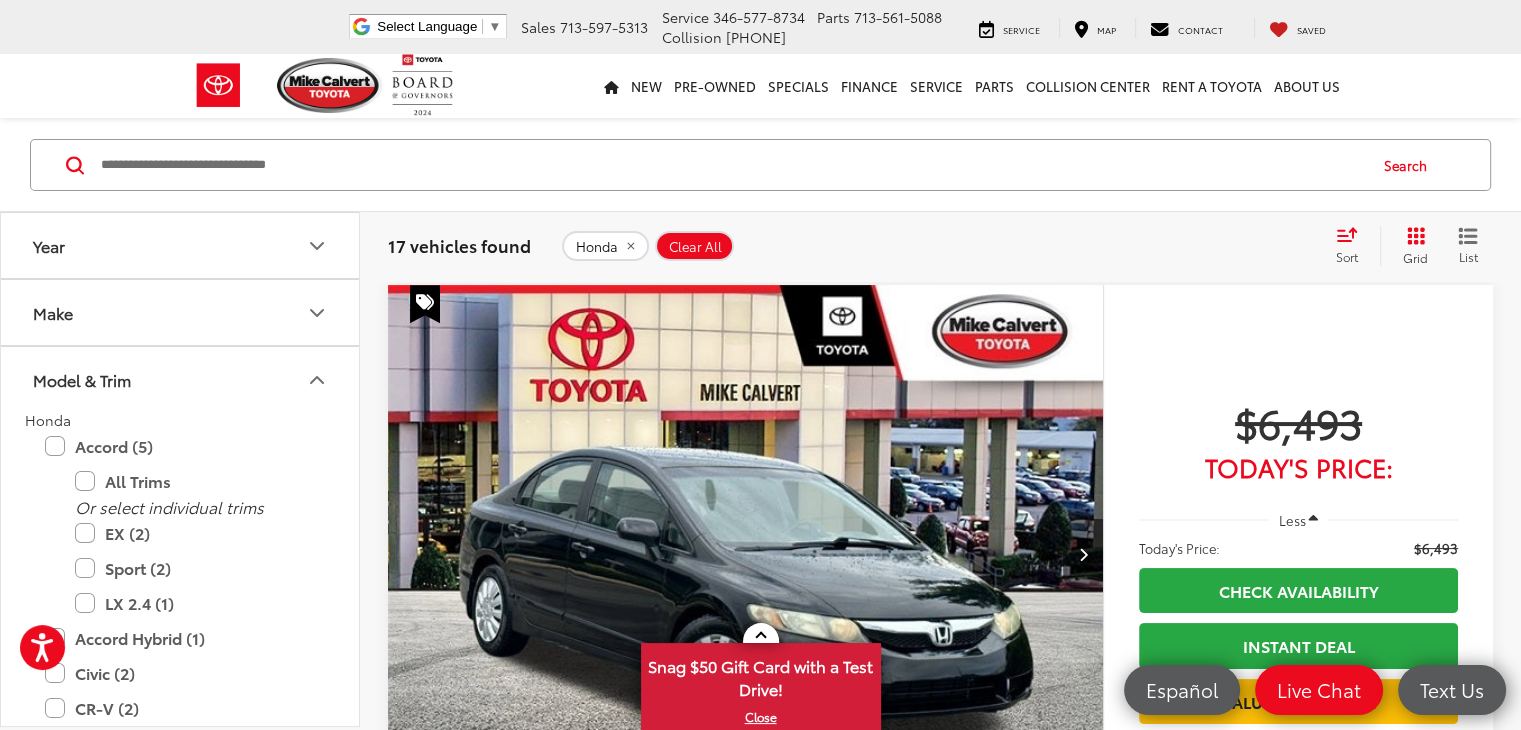 click 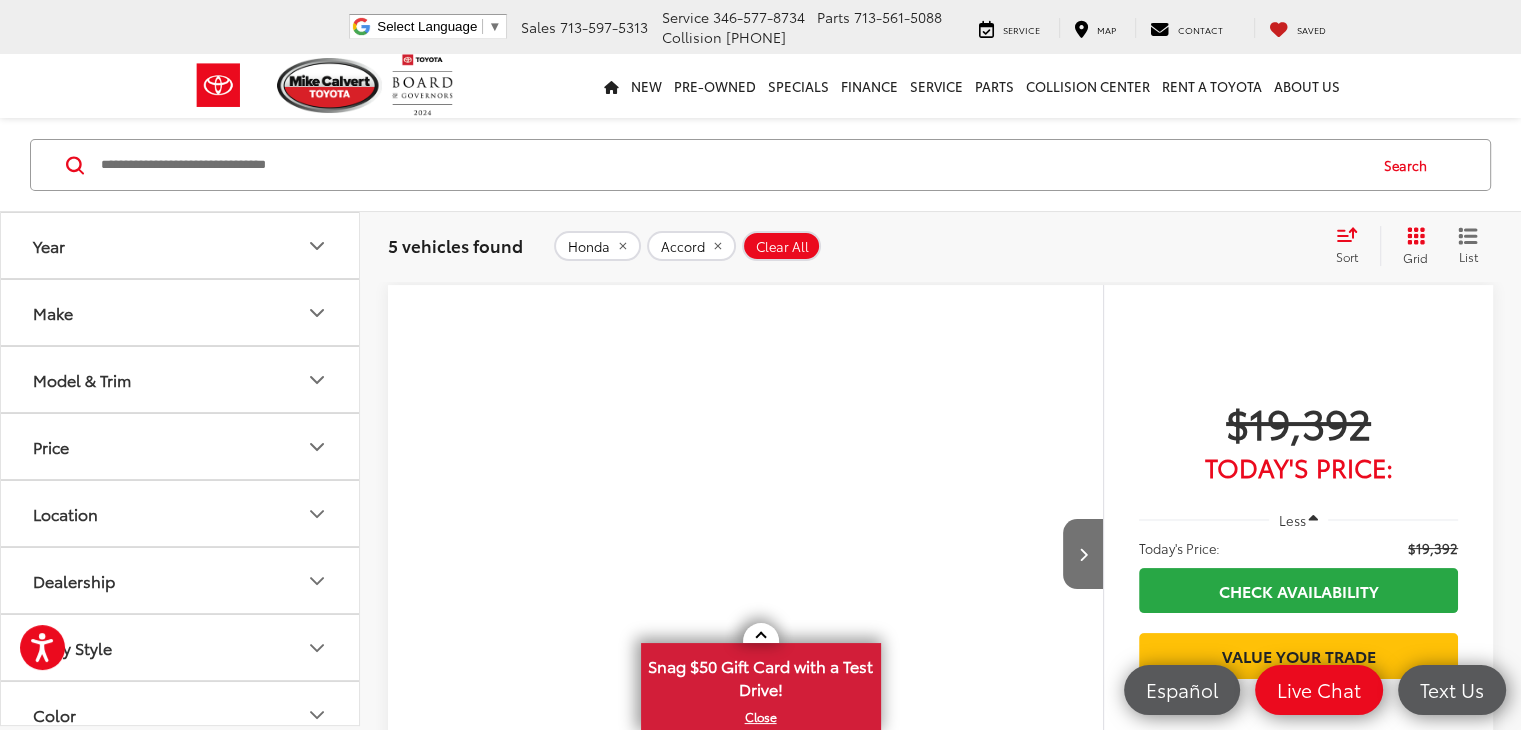 click 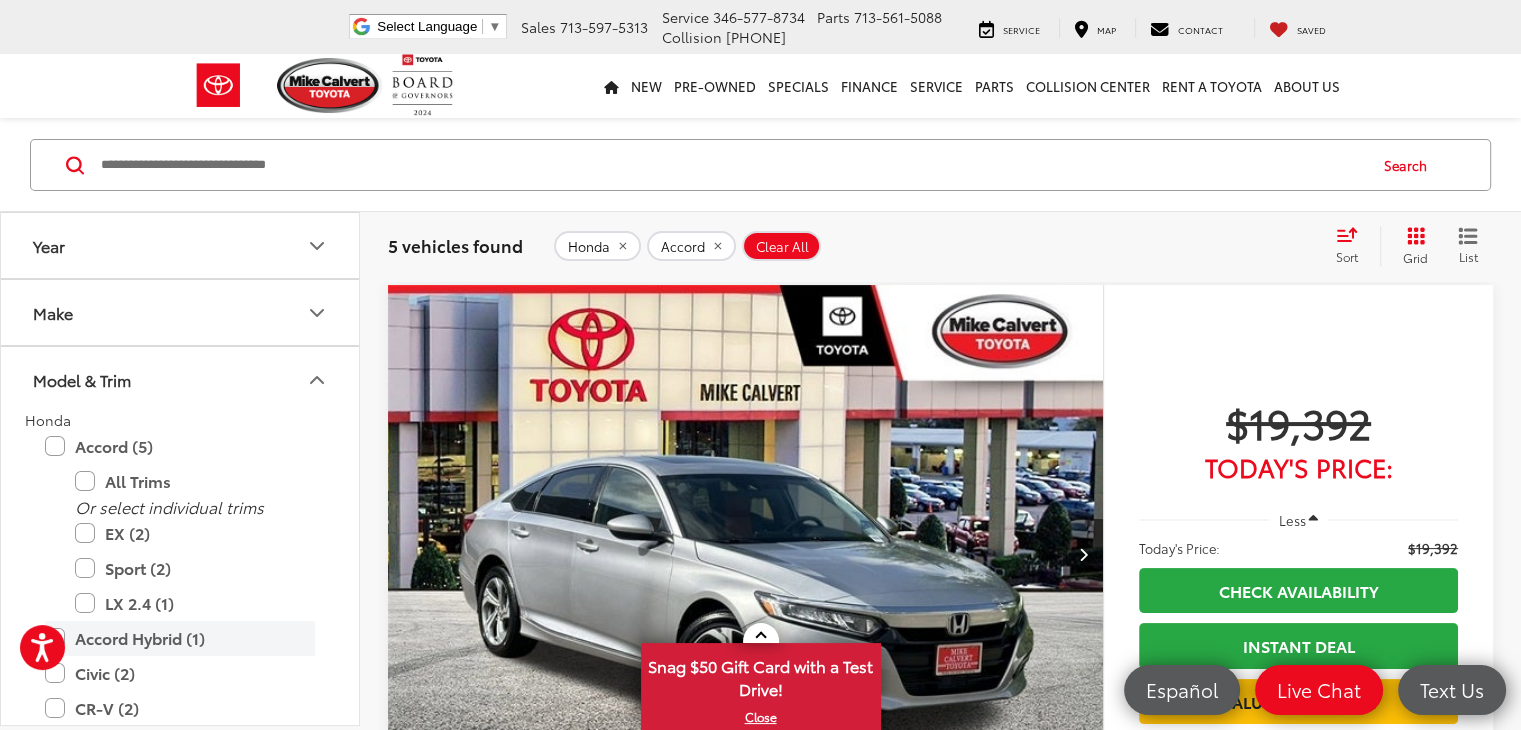click on "Accord Hybrid (1)" at bounding box center (180, 638) 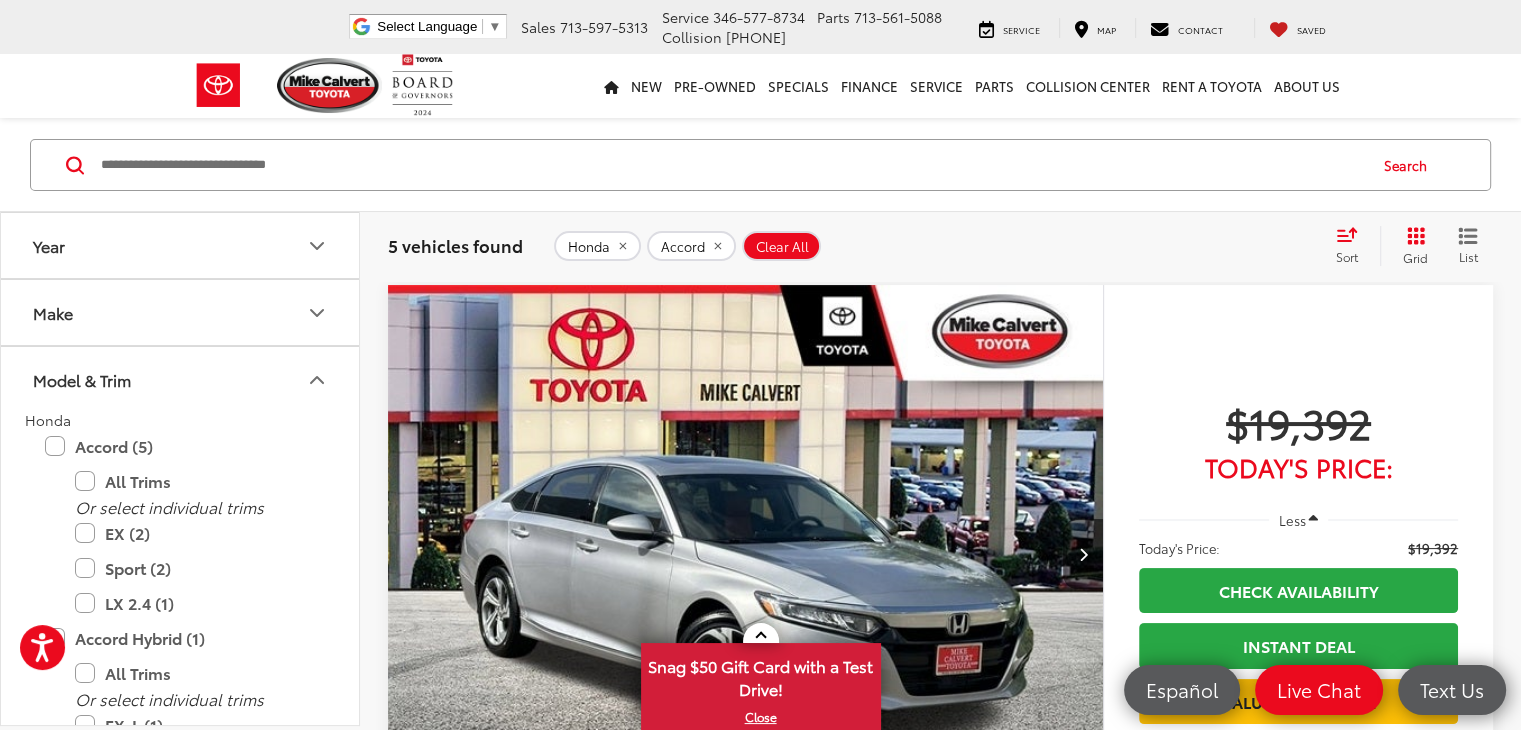 click 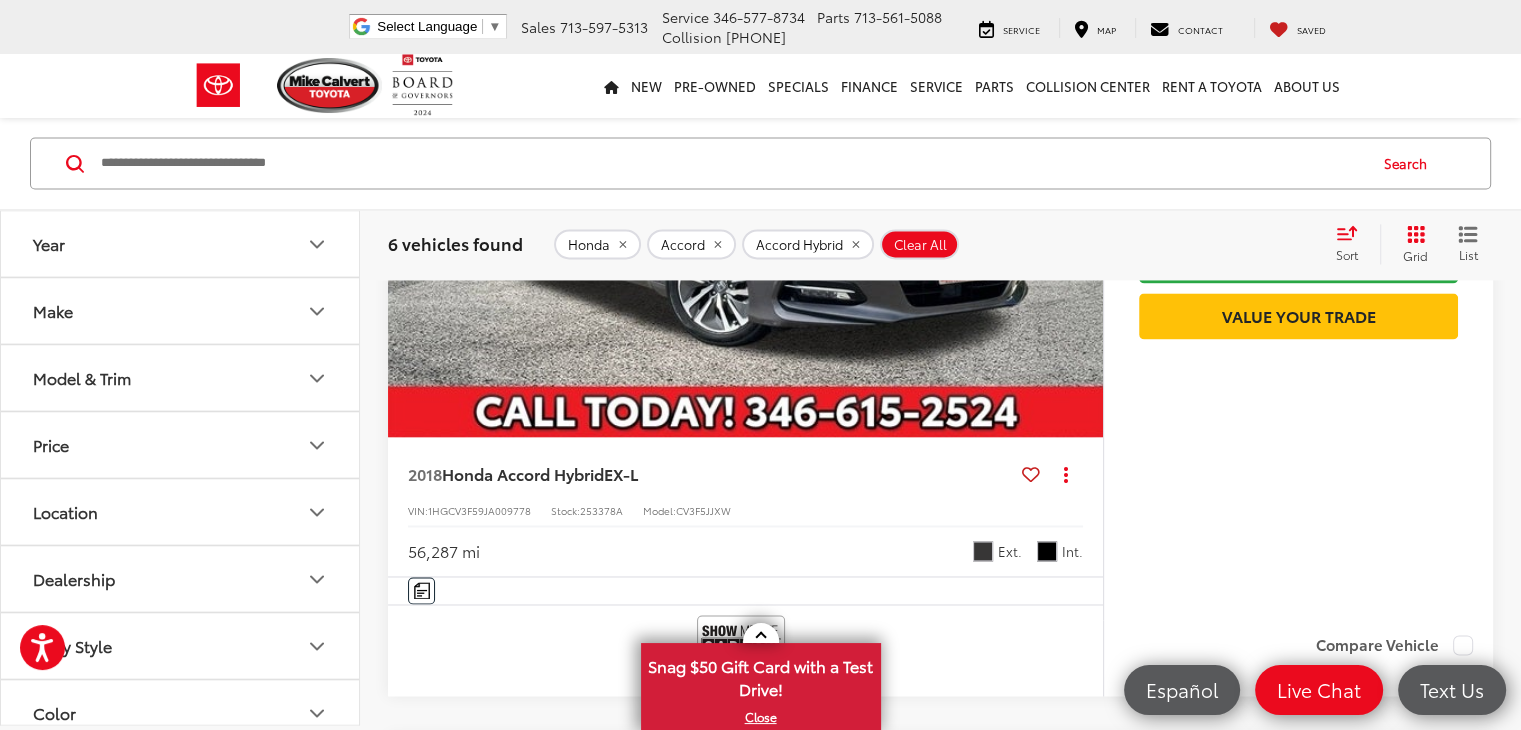 scroll, scrollTop: 3028, scrollLeft: 0, axis: vertical 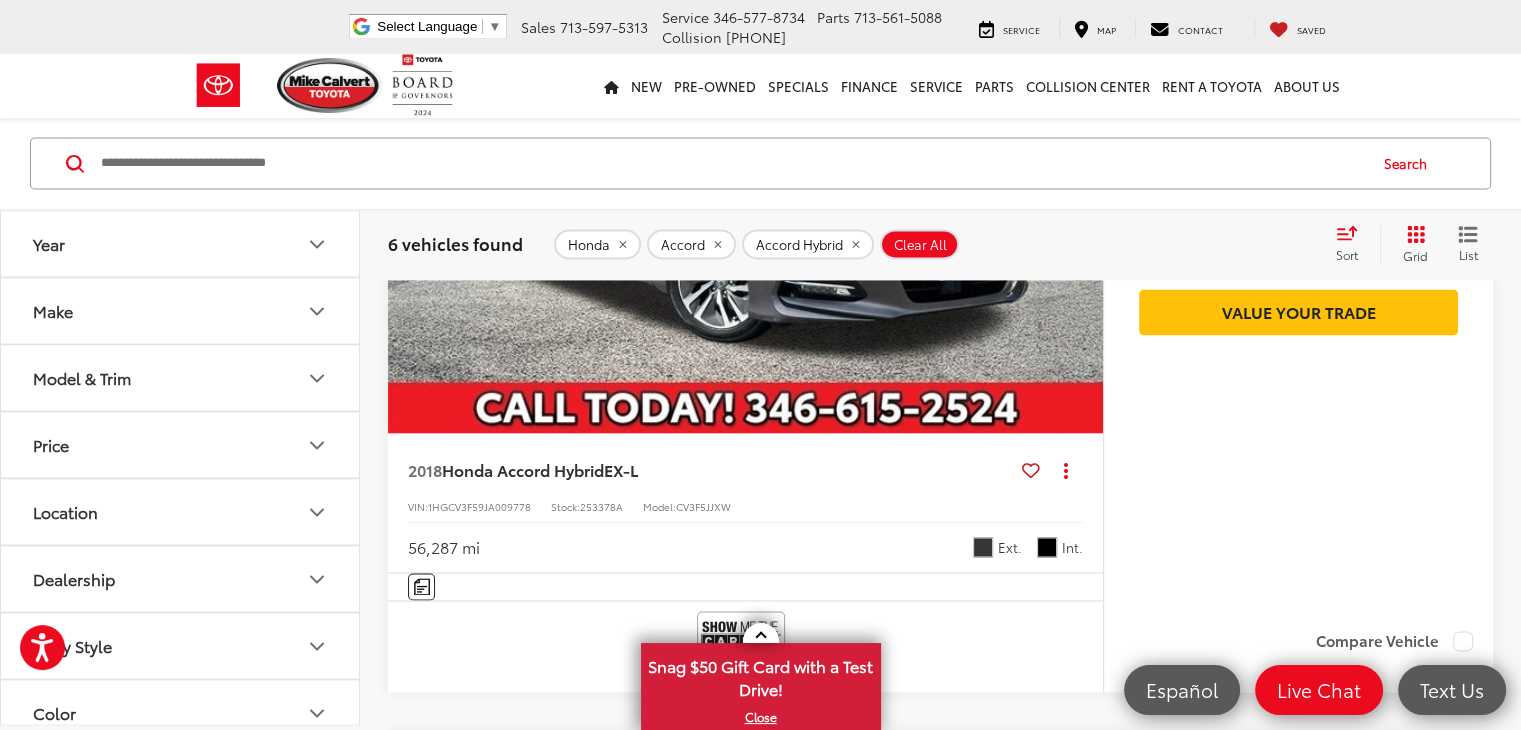 click on "1HGCY1F37RA040890" at bounding box center [479, 1342] 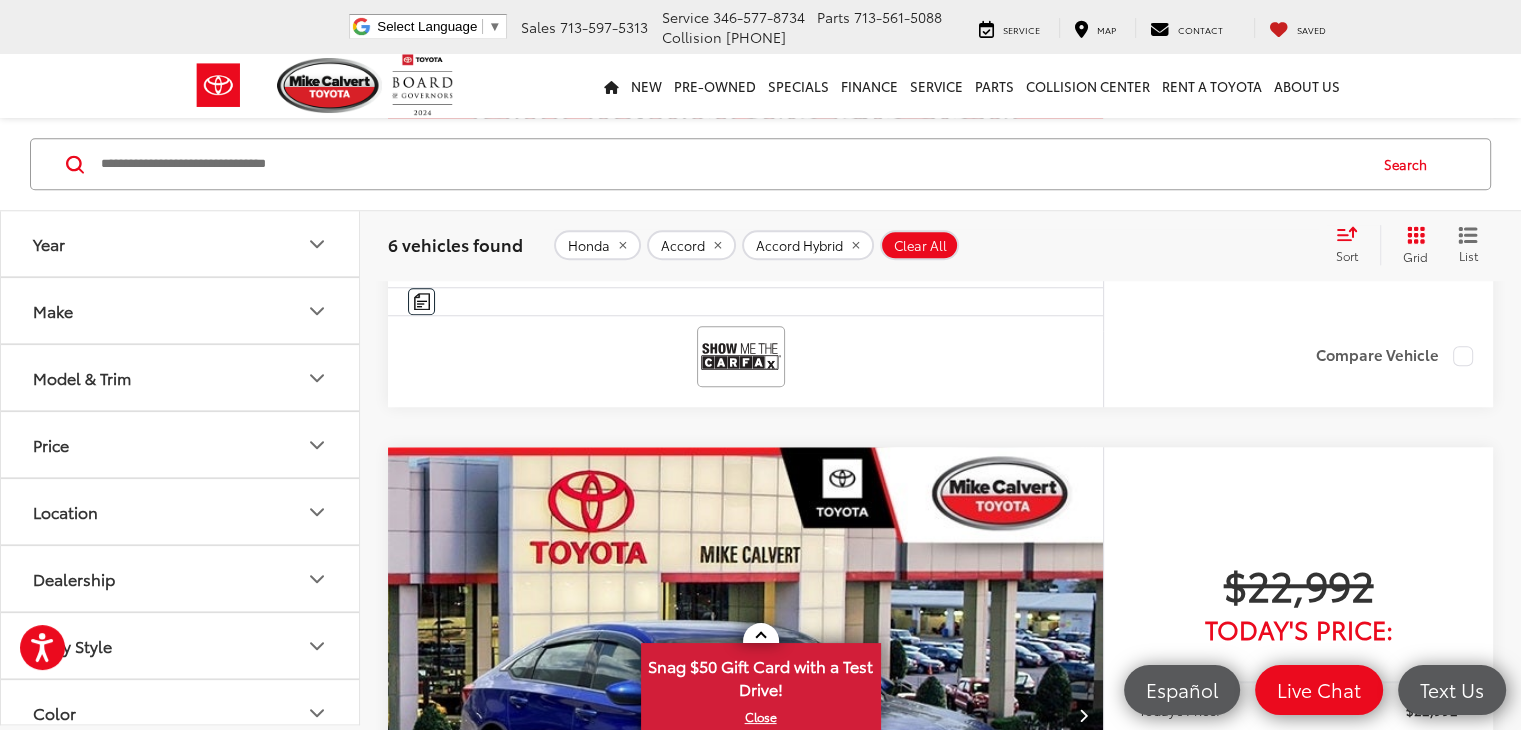 scroll, scrollTop: 1228, scrollLeft: 0, axis: vertical 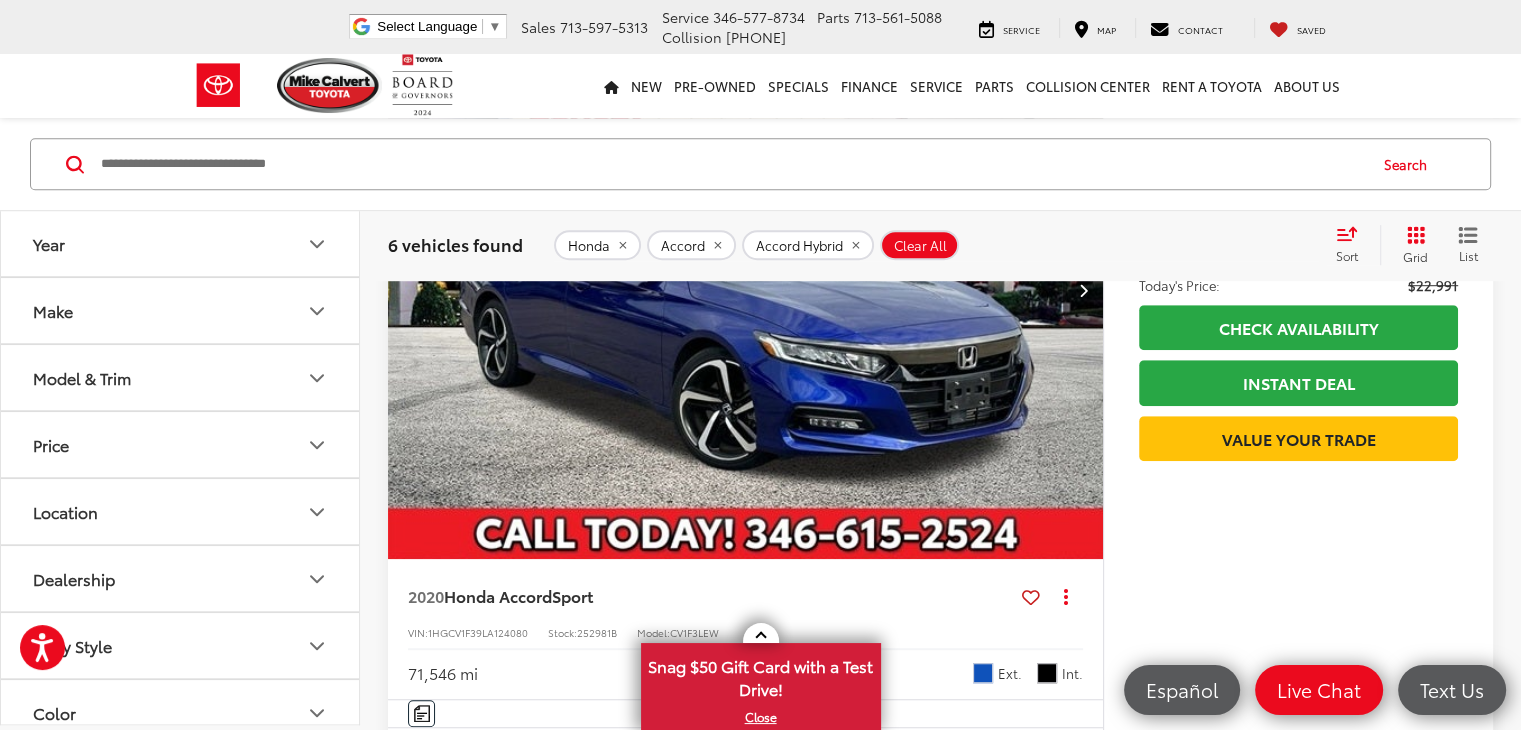 click 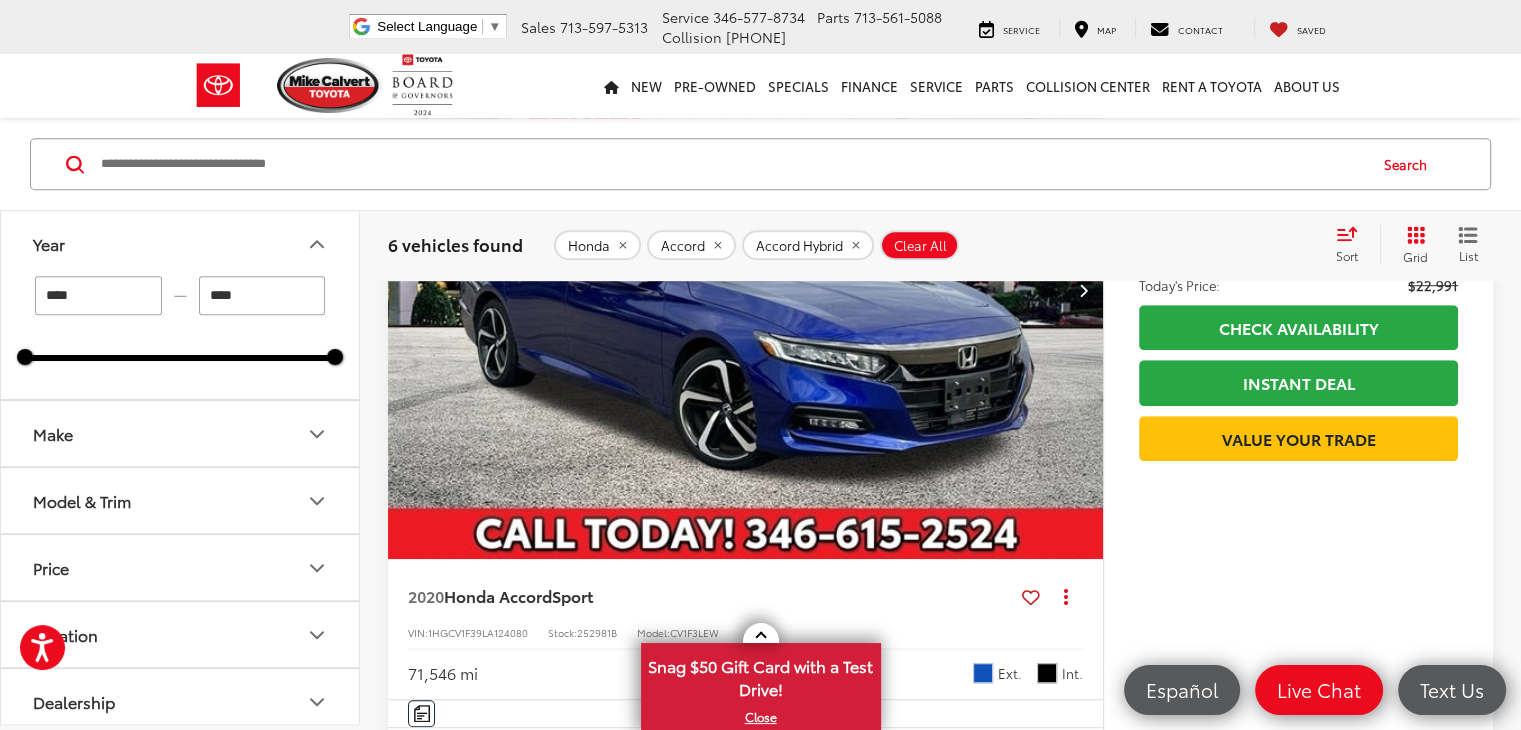 click 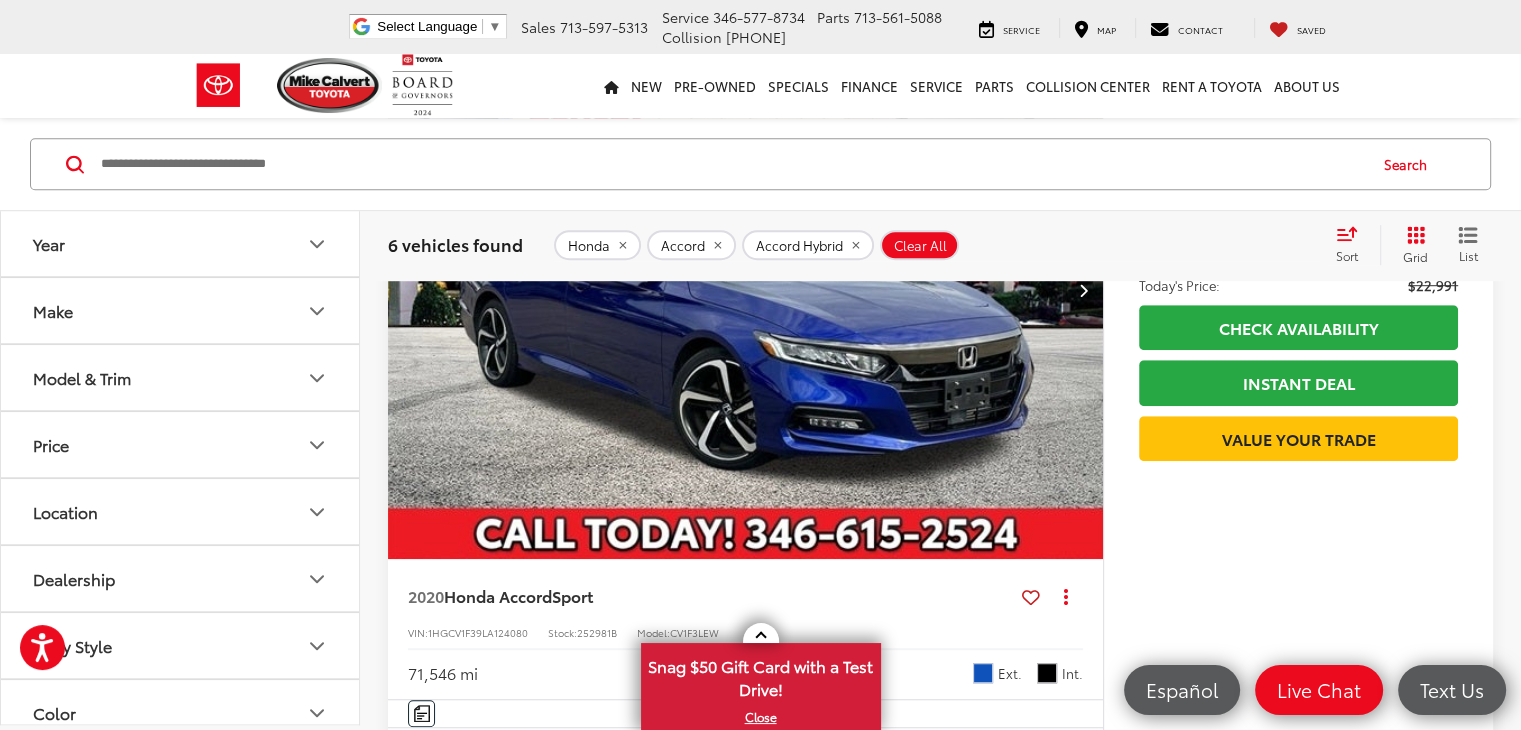 click on "Make" at bounding box center [181, 310] 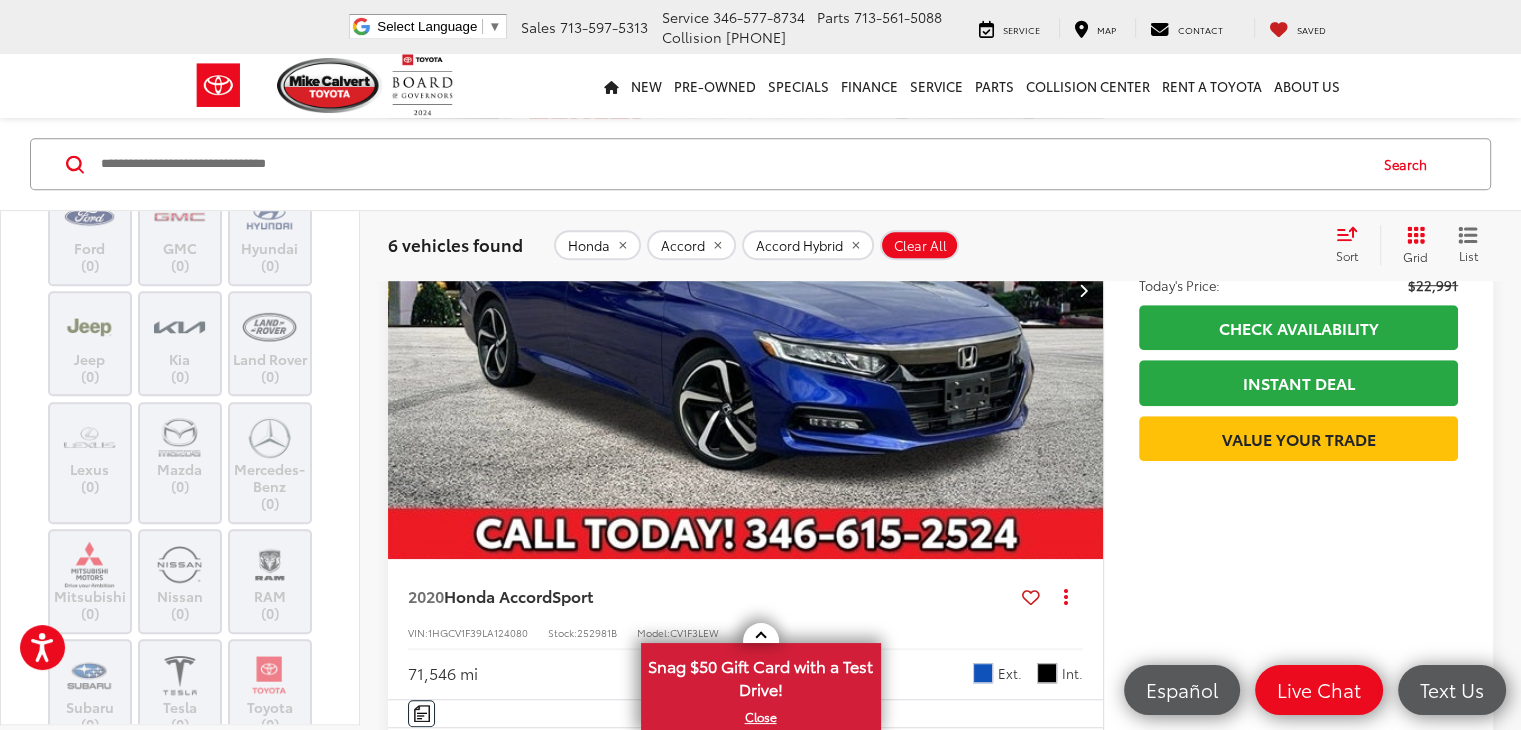 scroll, scrollTop: 500, scrollLeft: 0, axis: vertical 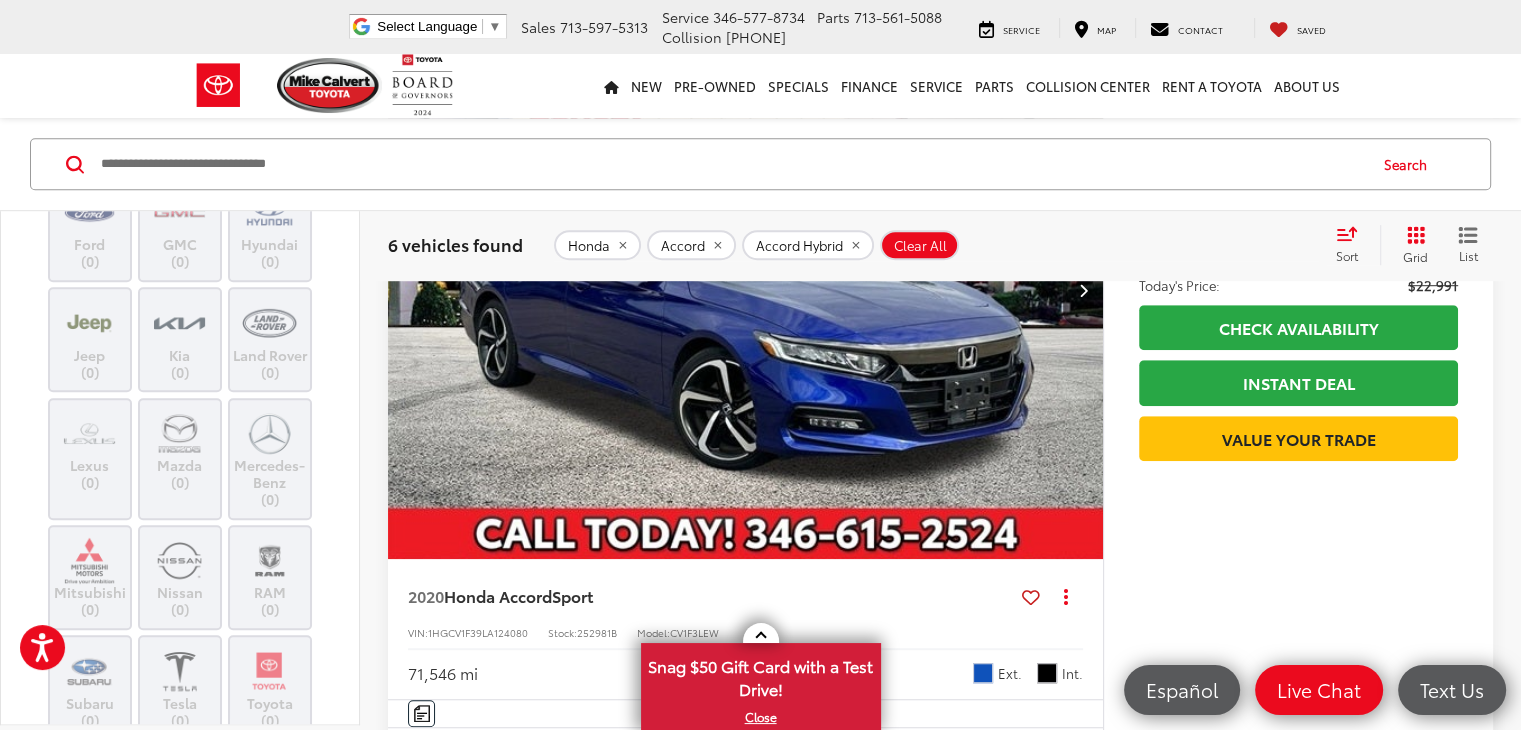 click at bounding box center [179, 433] 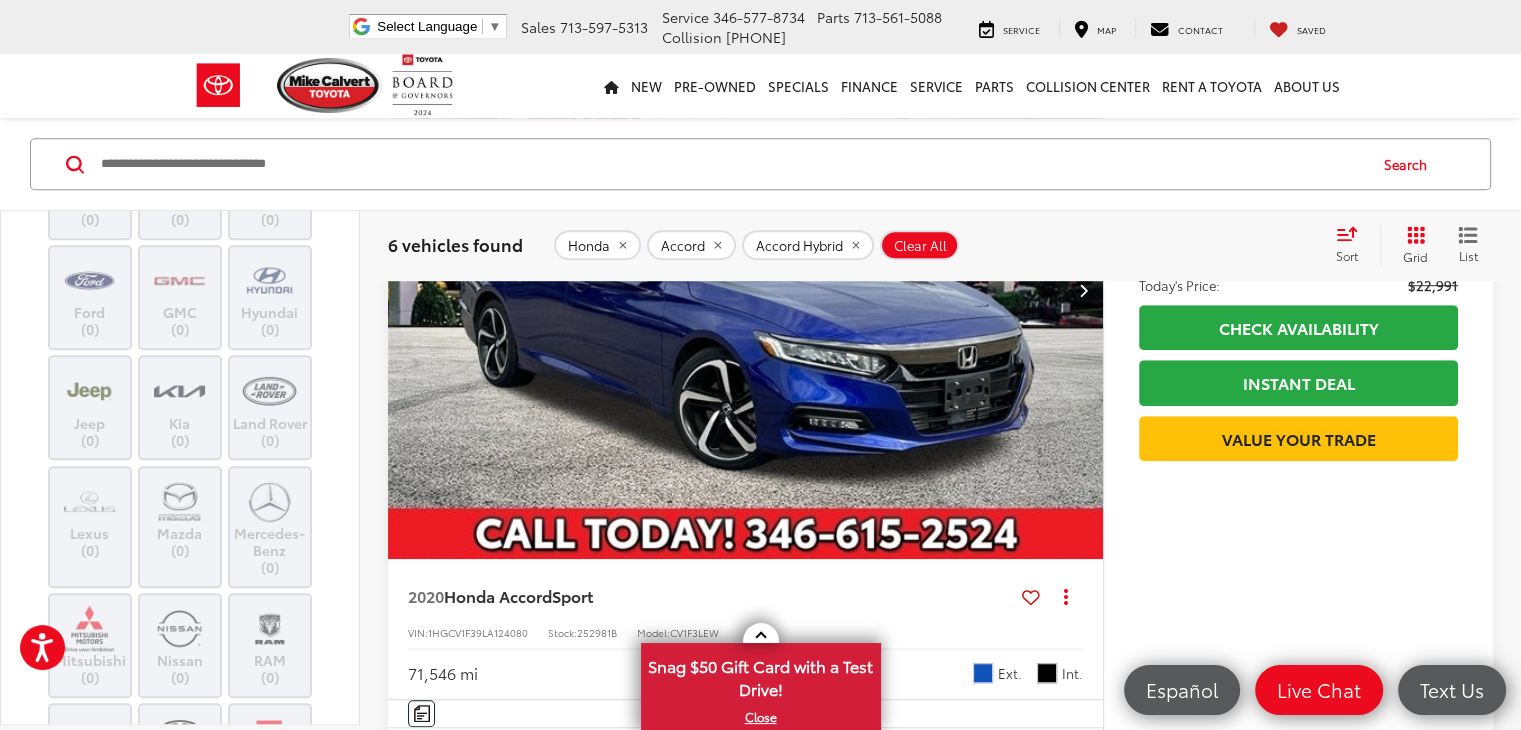 scroll, scrollTop: 200, scrollLeft: 0, axis: vertical 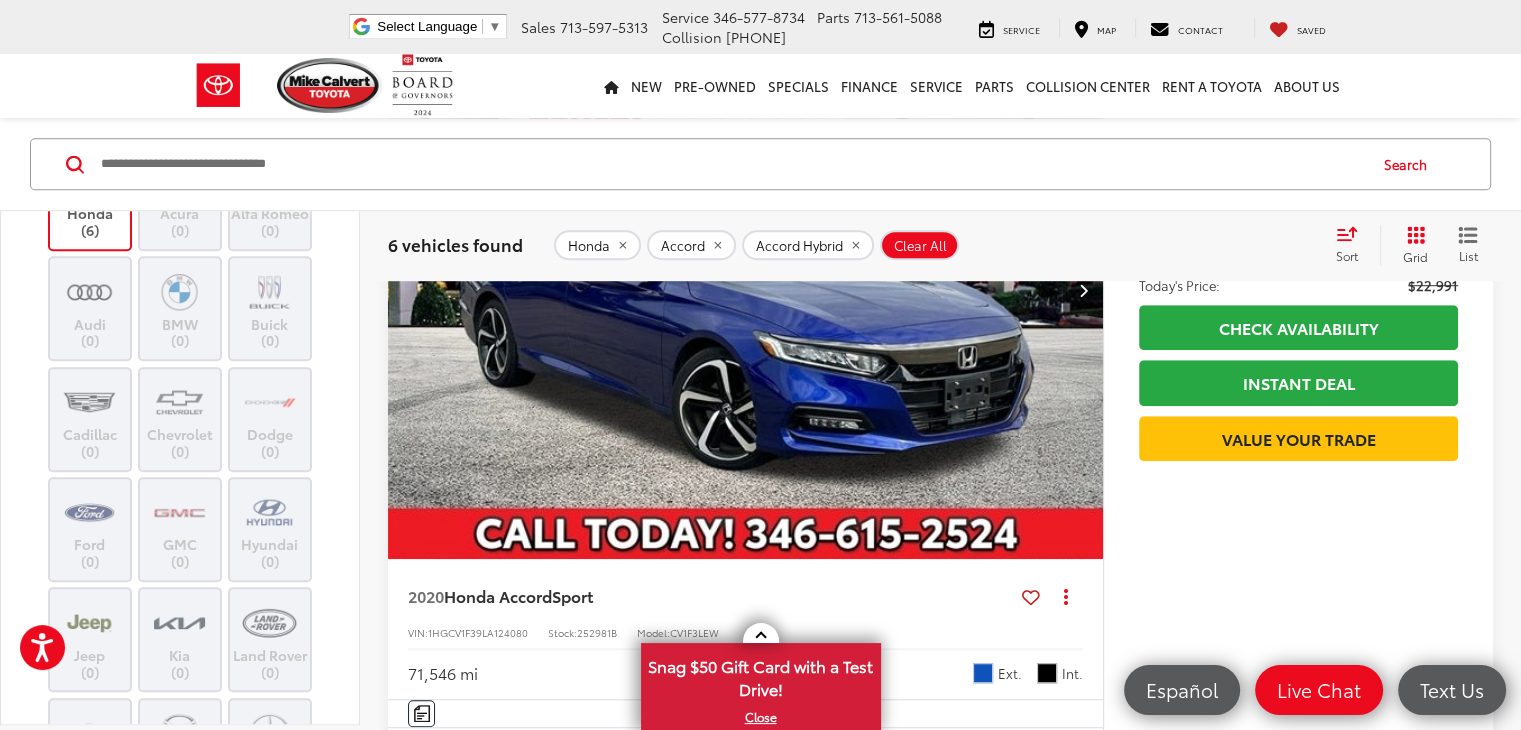 click on "Honda   (6)" at bounding box center [90, 198] 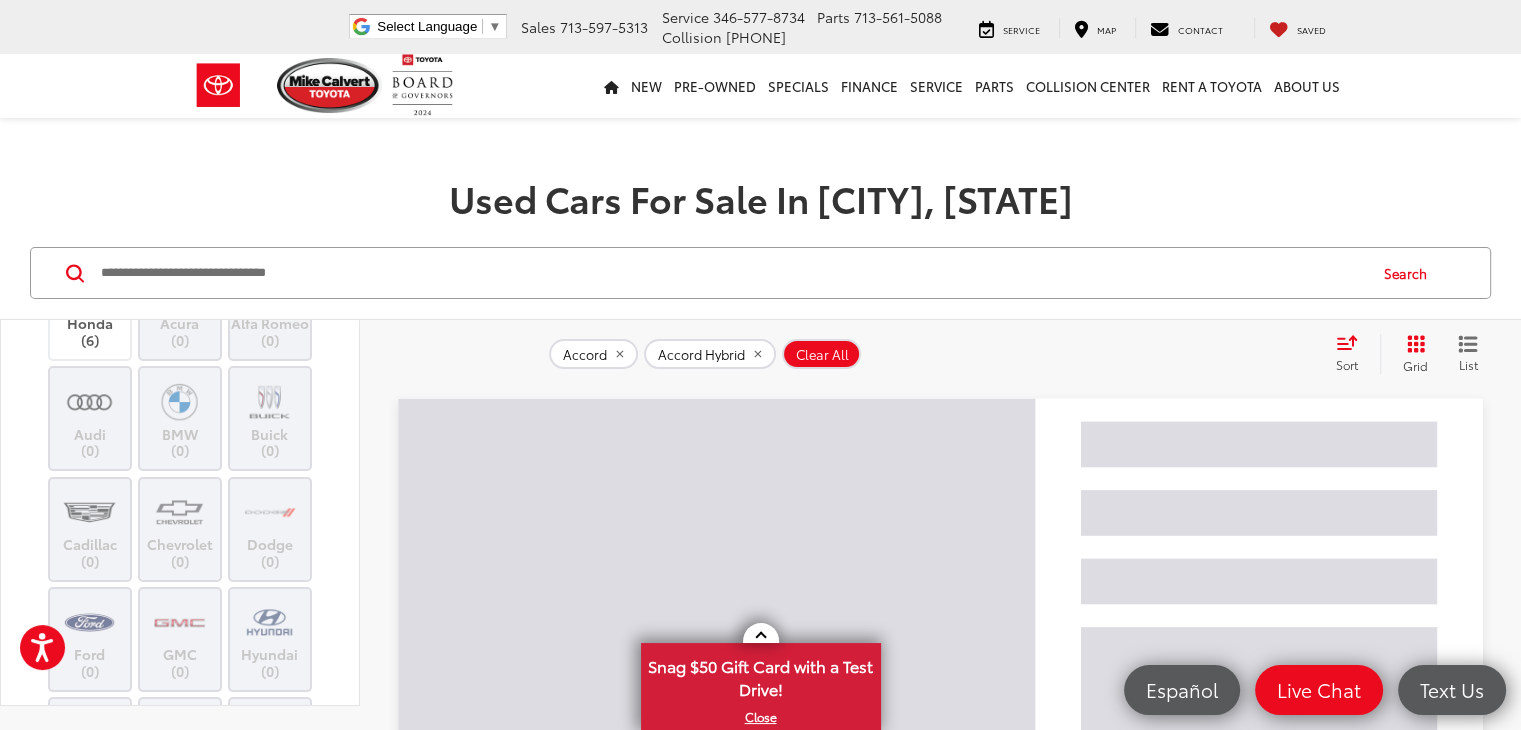 scroll, scrollTop: 0, scrollLeft: 0, axis: both 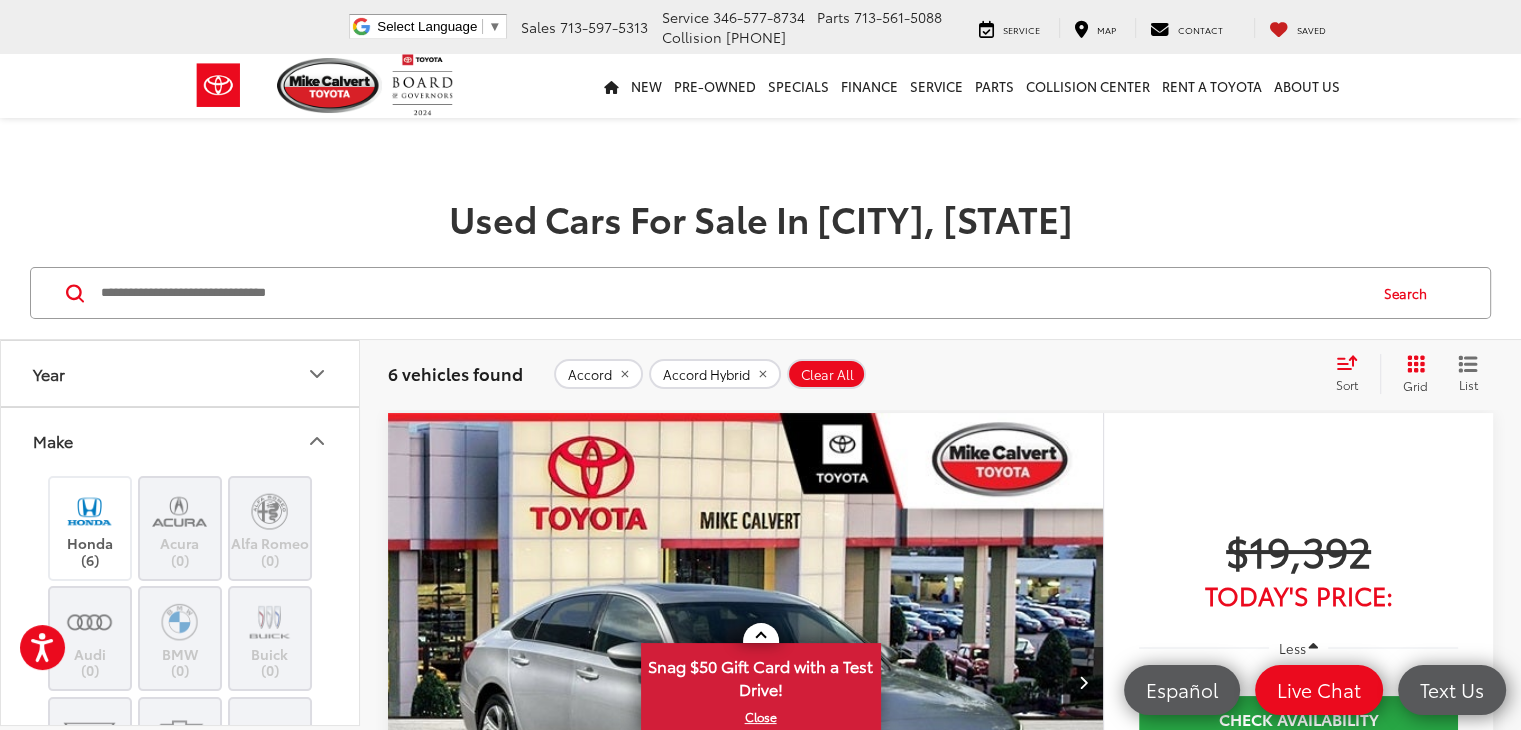 click on "Make" at bounding box center [181, 440] 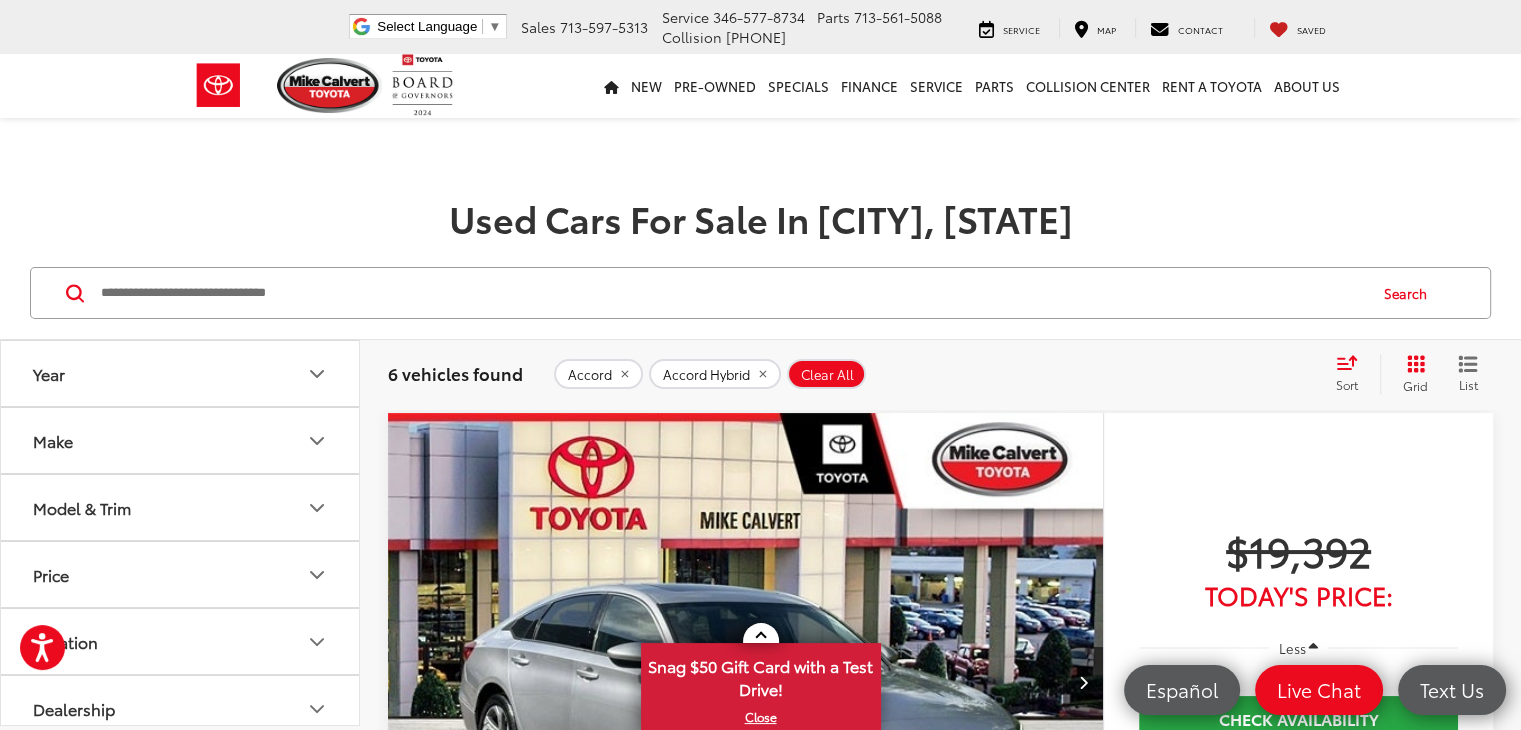 click on "Make" at bounding box center [181, 440] 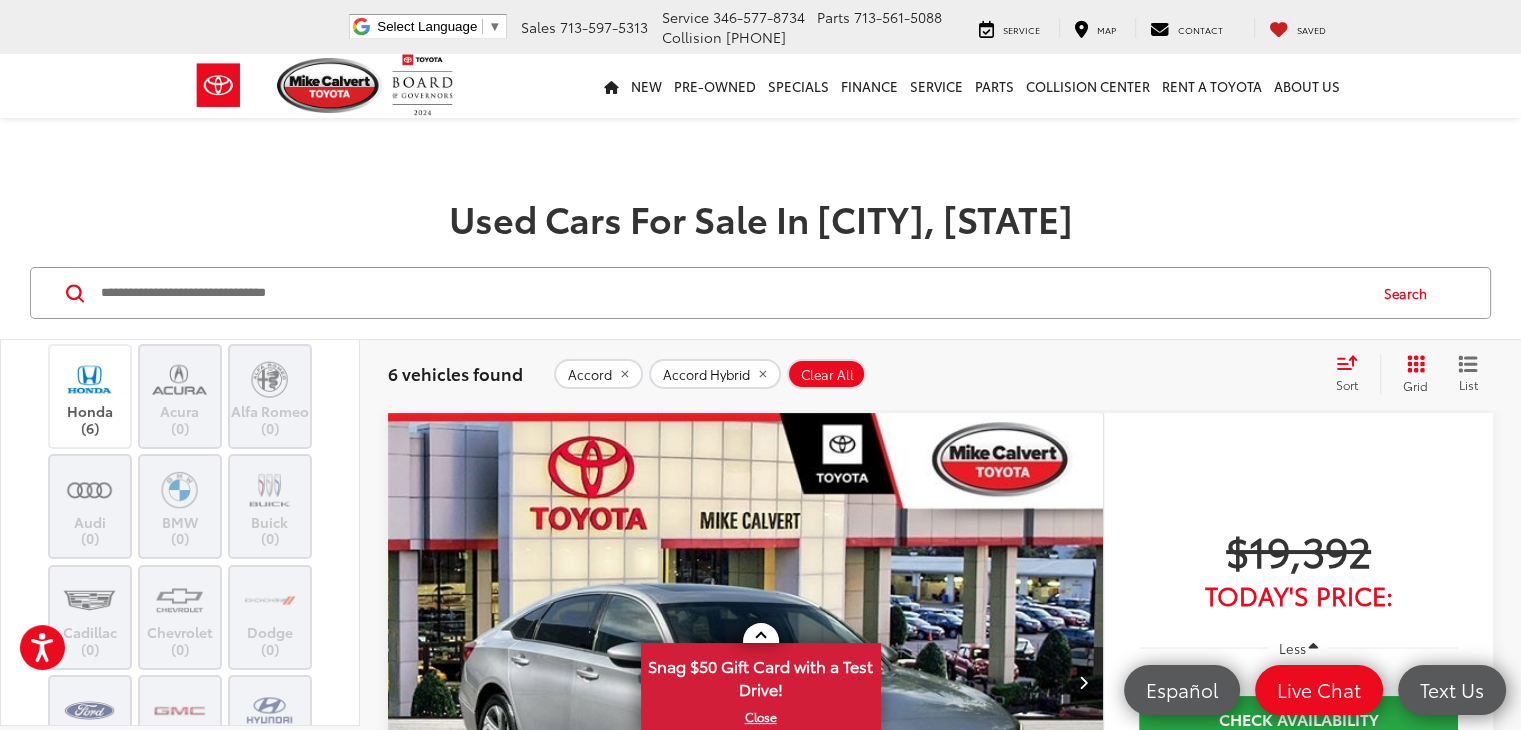 scroll, scrollTop: 100, scrollLeft: 0, axis: vertical 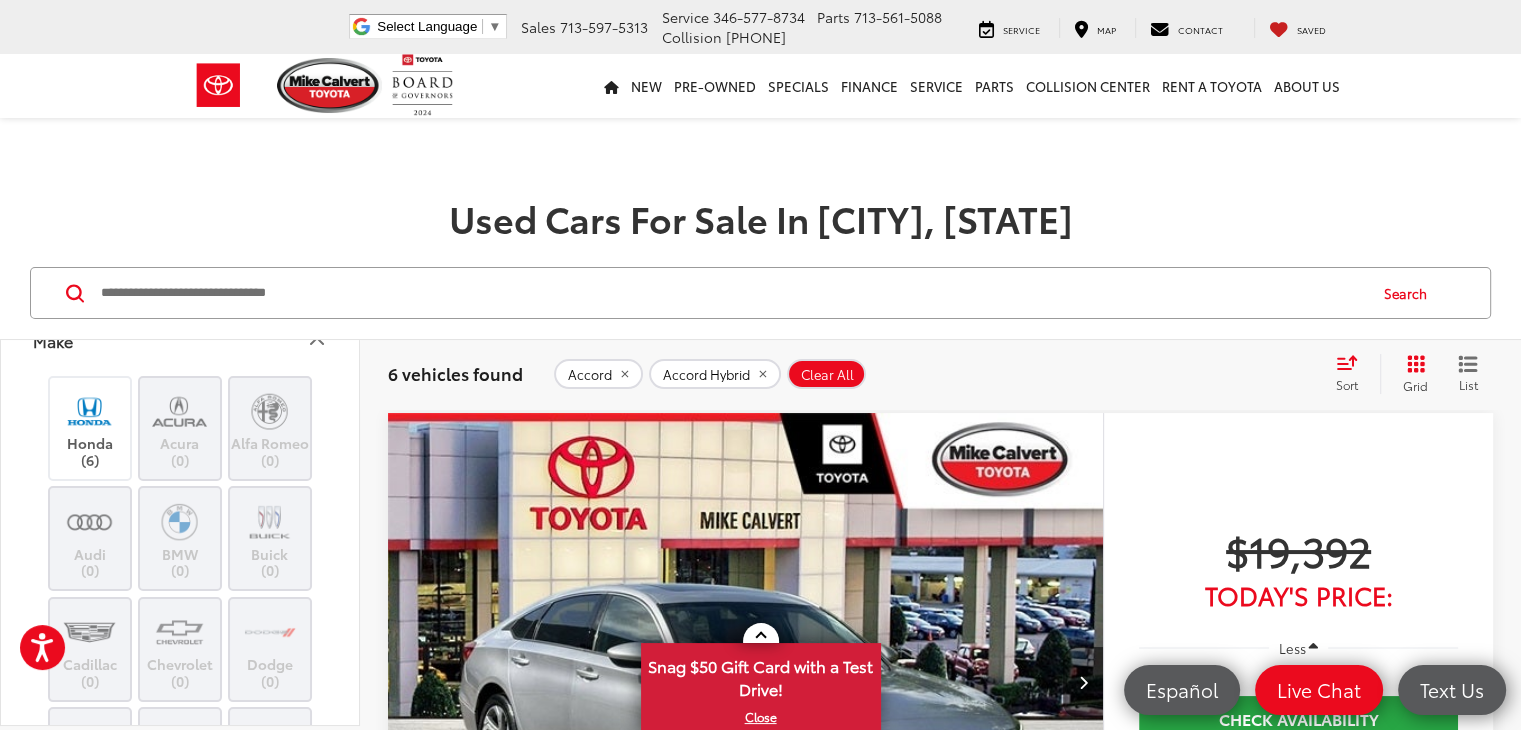 click 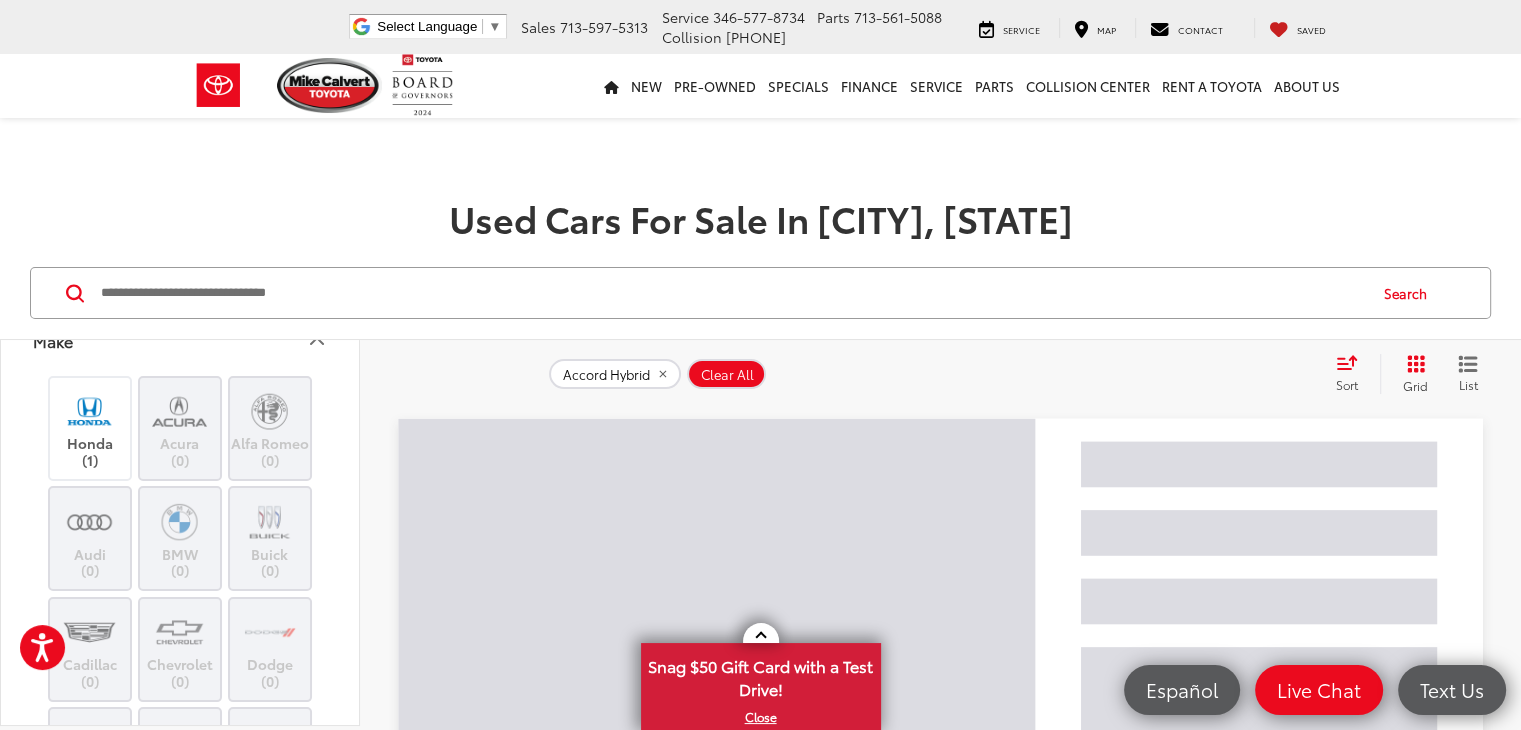 click 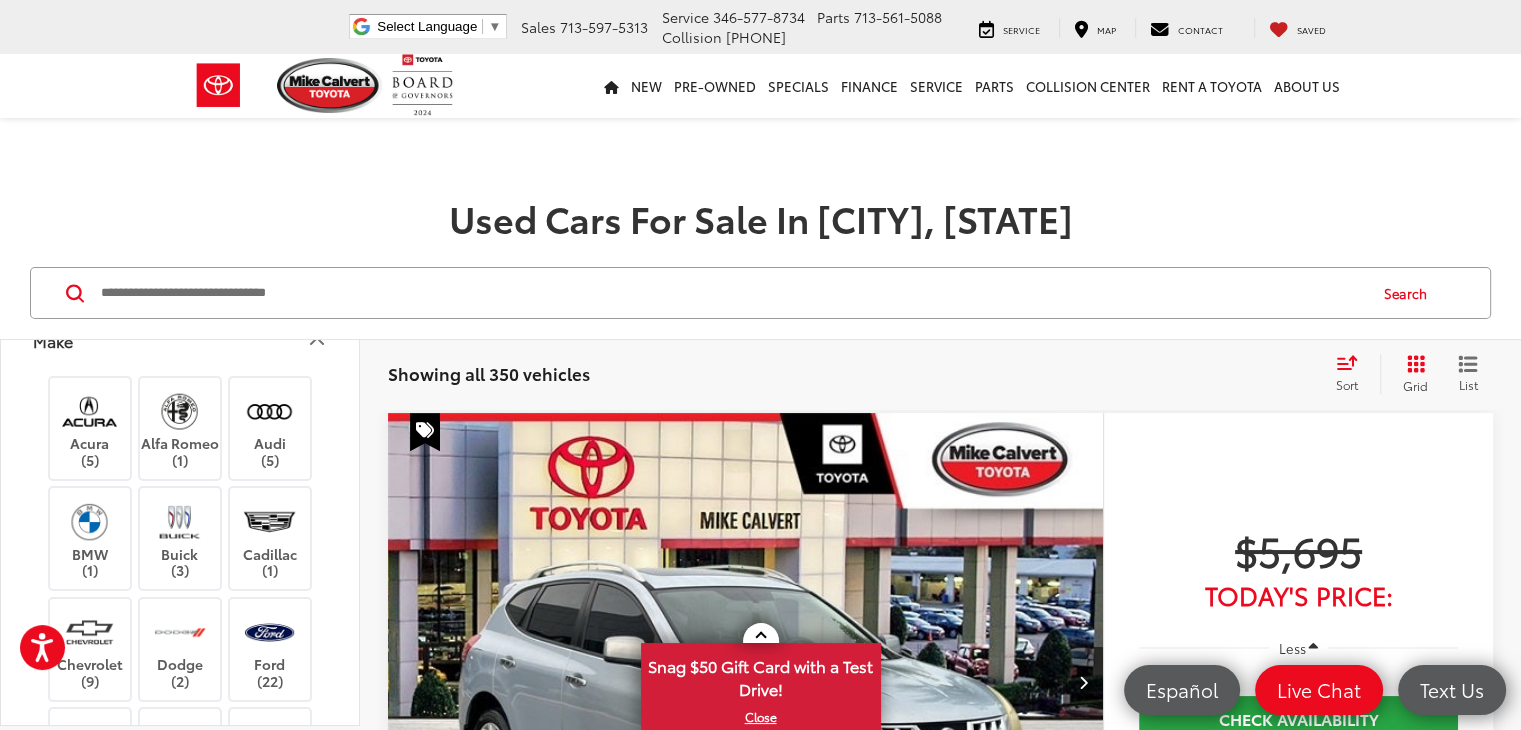 scroll, scrollTop: 700, scrollLeft: 0, axis: vertical 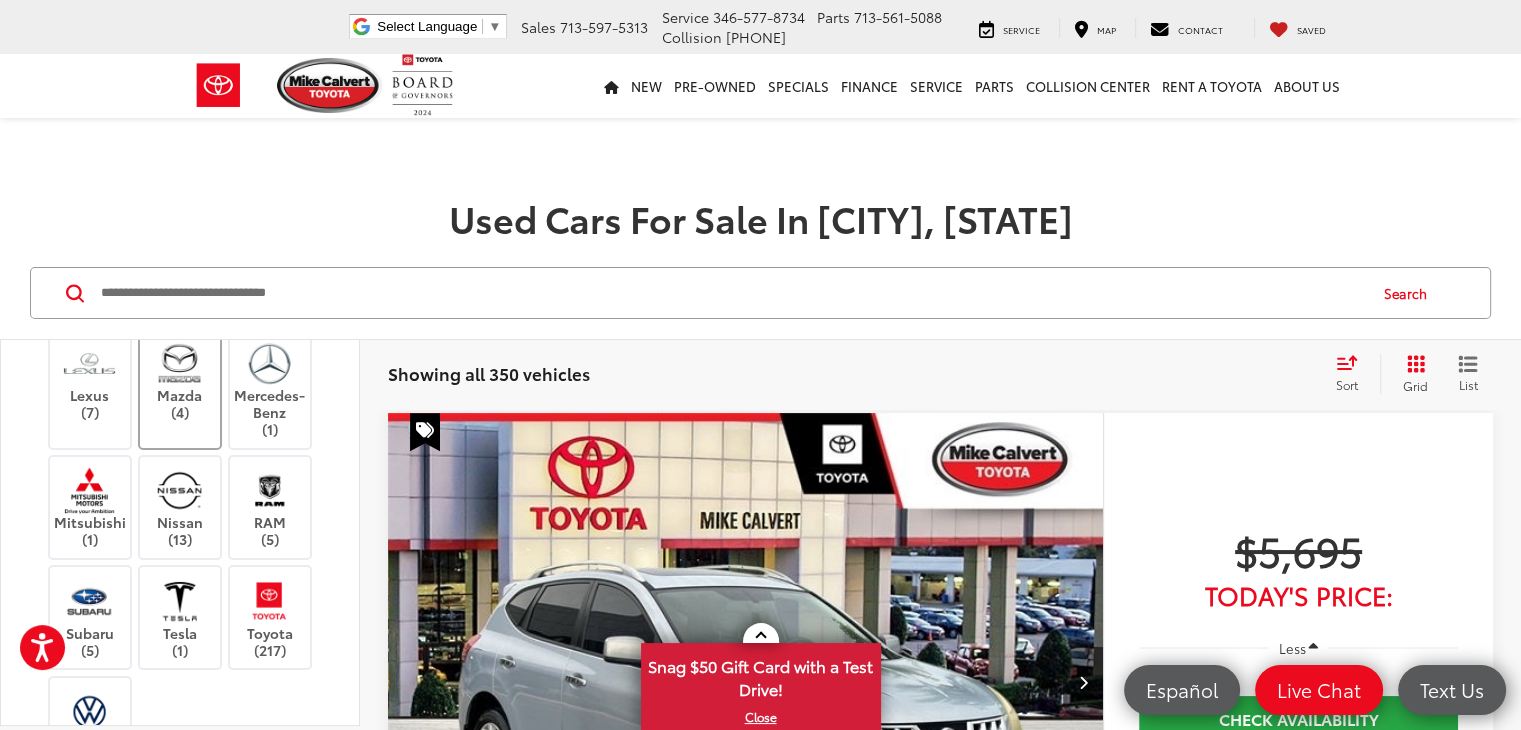 click on "Mazda   (4)" at bounding box center (180, 380) 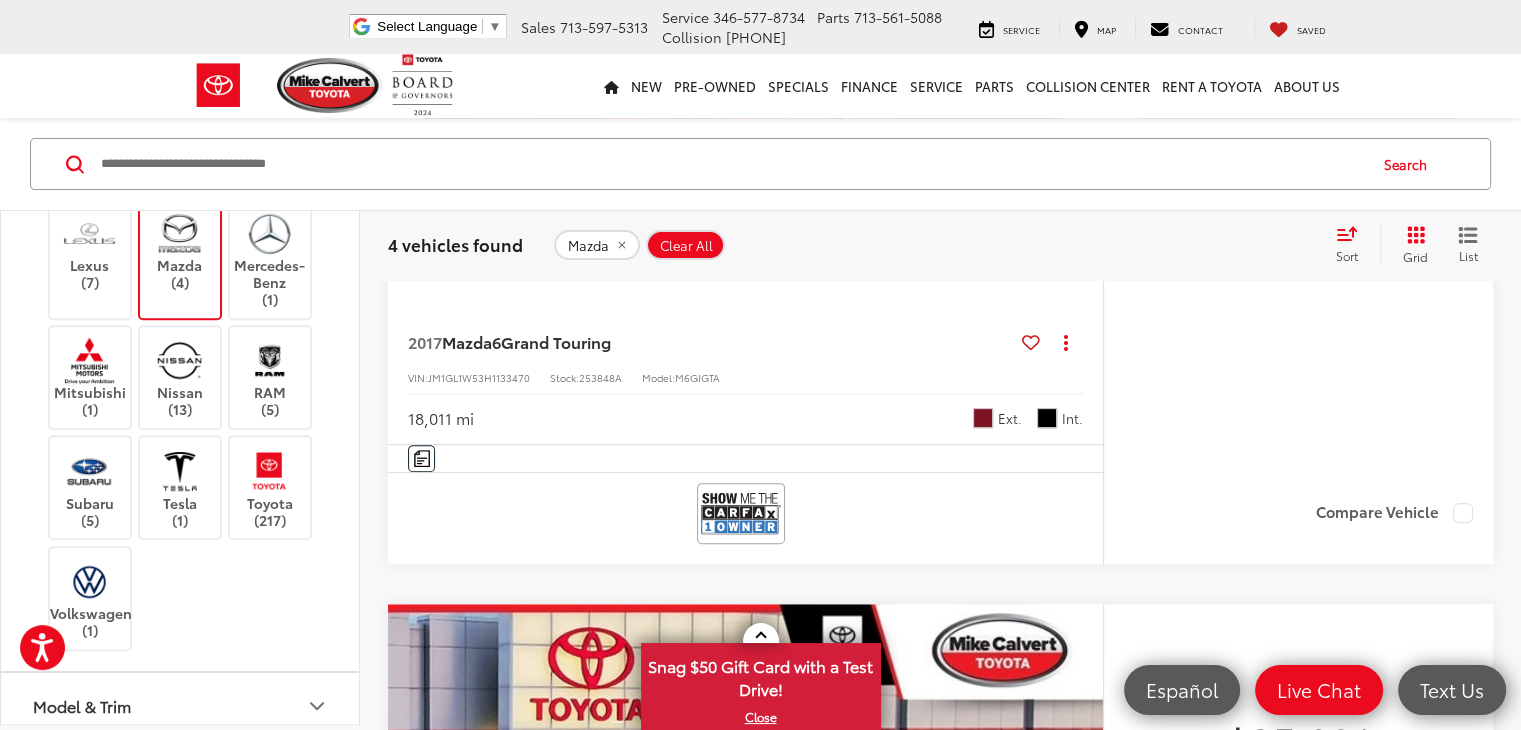 scroll, scrollTop: 600, scrollLeft: 0, axis: vertical 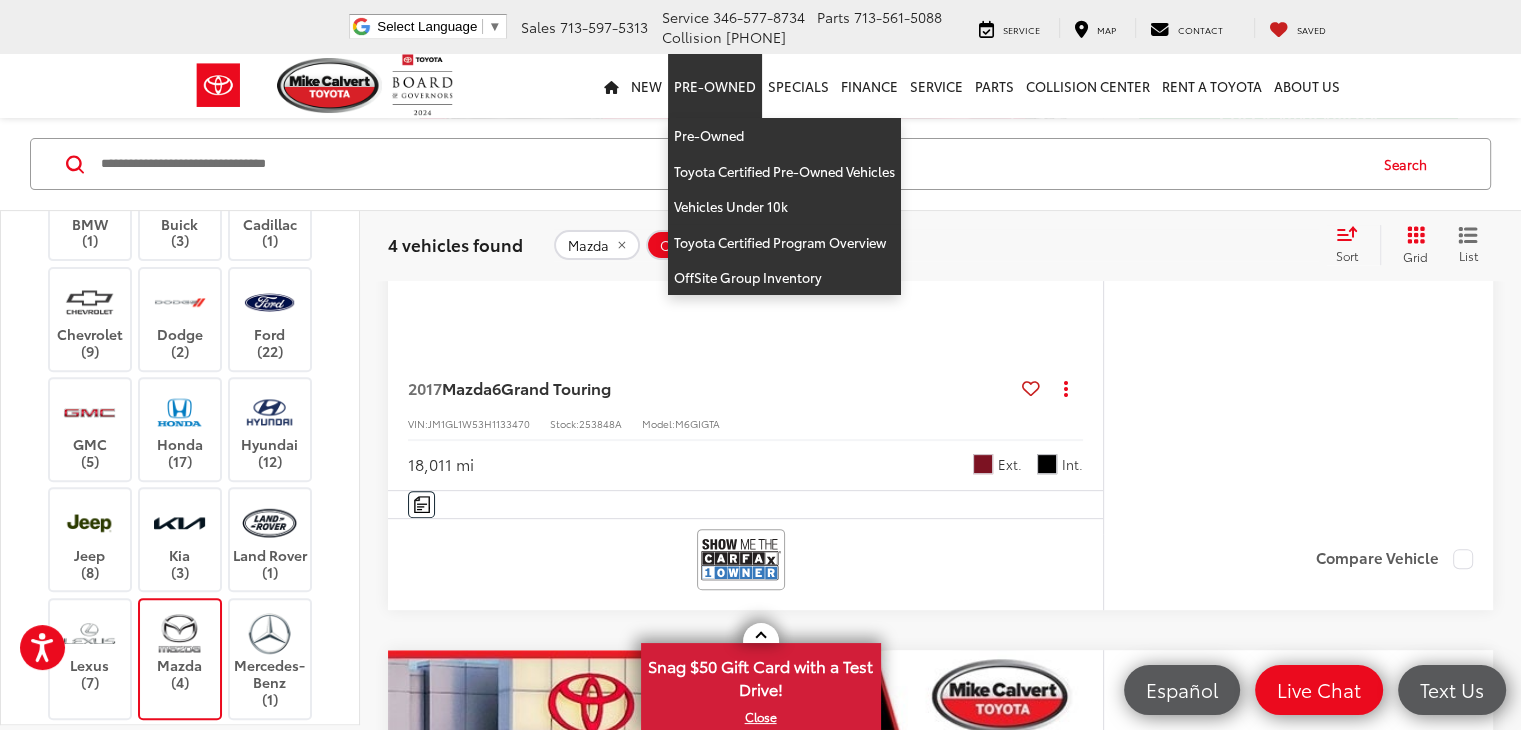 drag, startPoint x: 693, startPoint y: 147, endPoint x: 1122, endPoint y: 121, distance: 429.78717 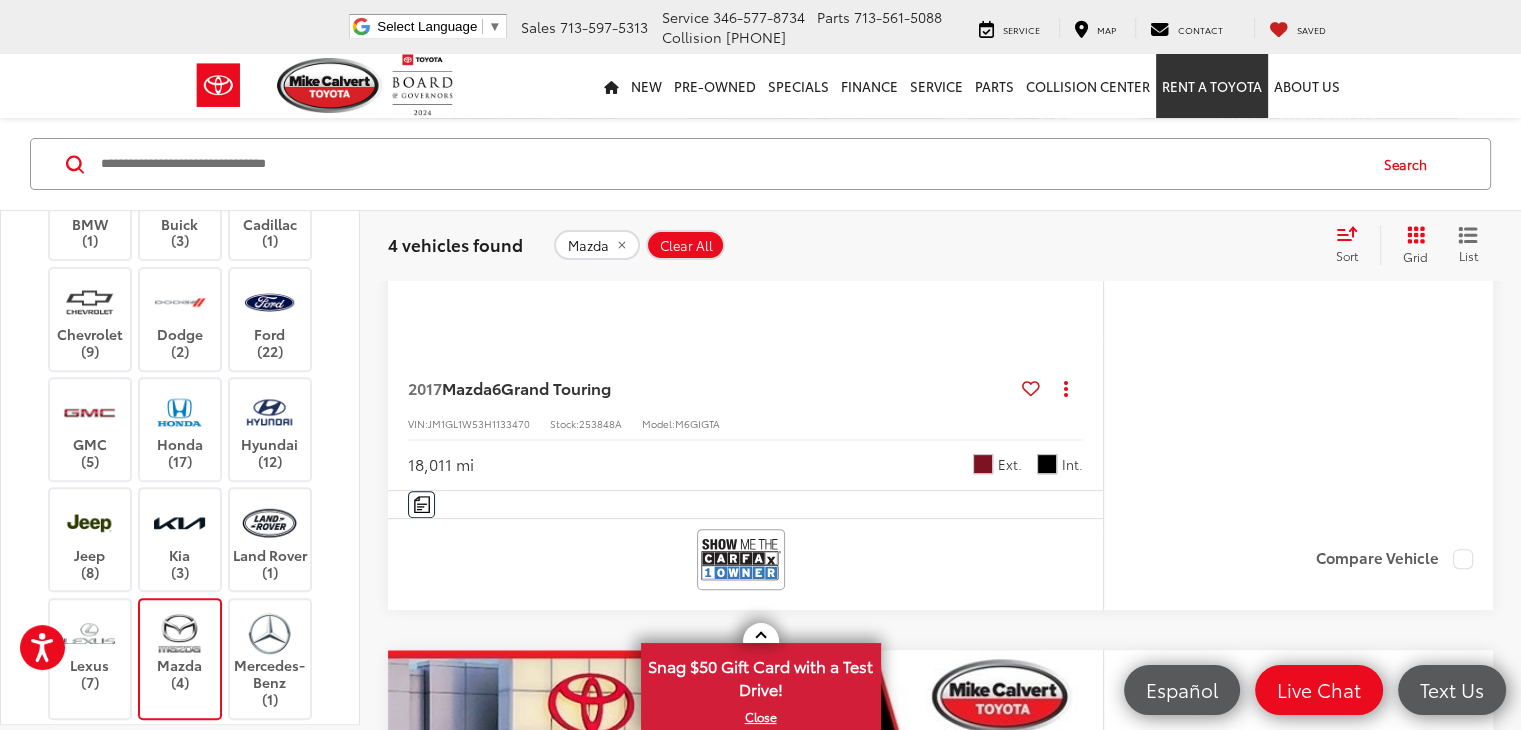 click on "Rent a Toyota" at bounding box center [1212, 86] 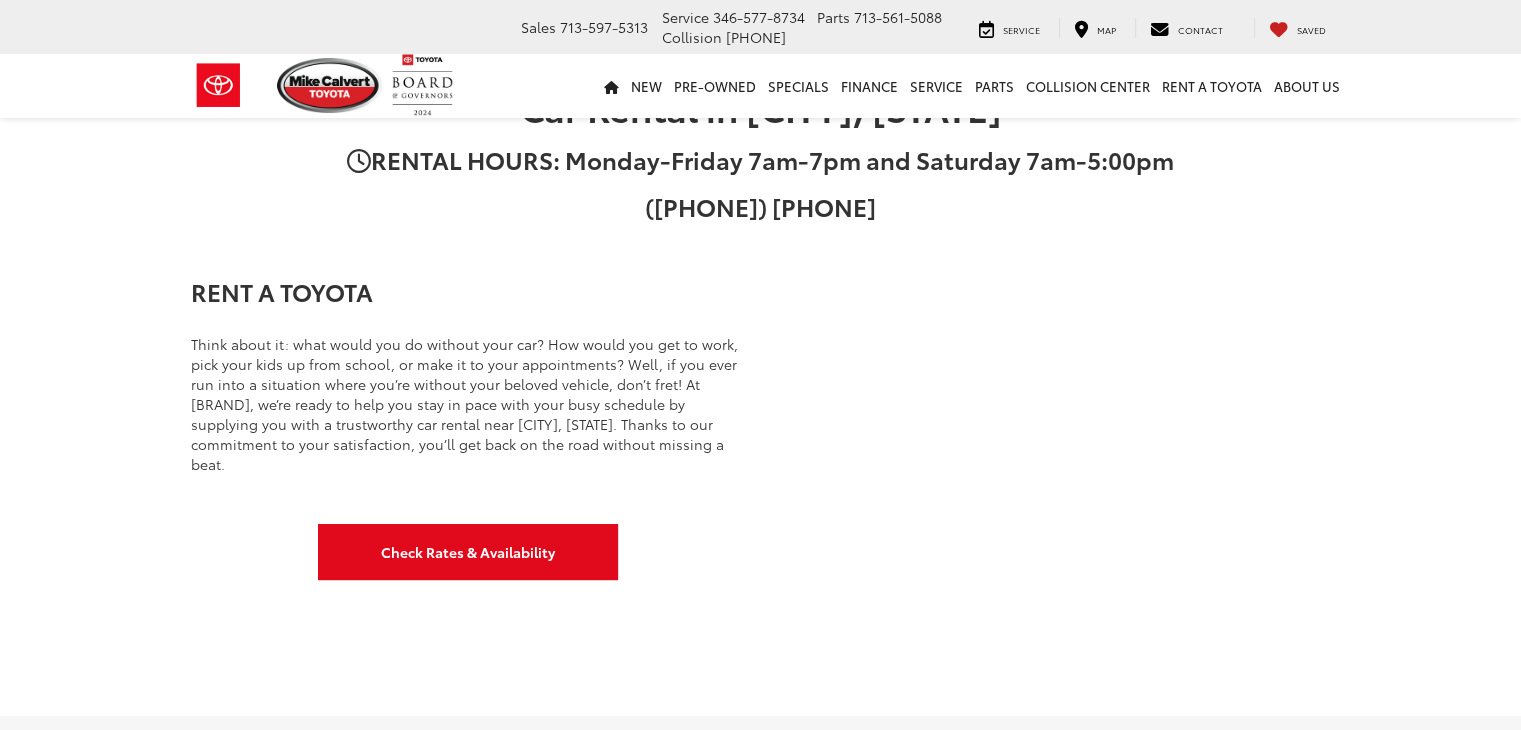 scroll, scrollTop: 300, scrollLeft: 0, axis: vertical 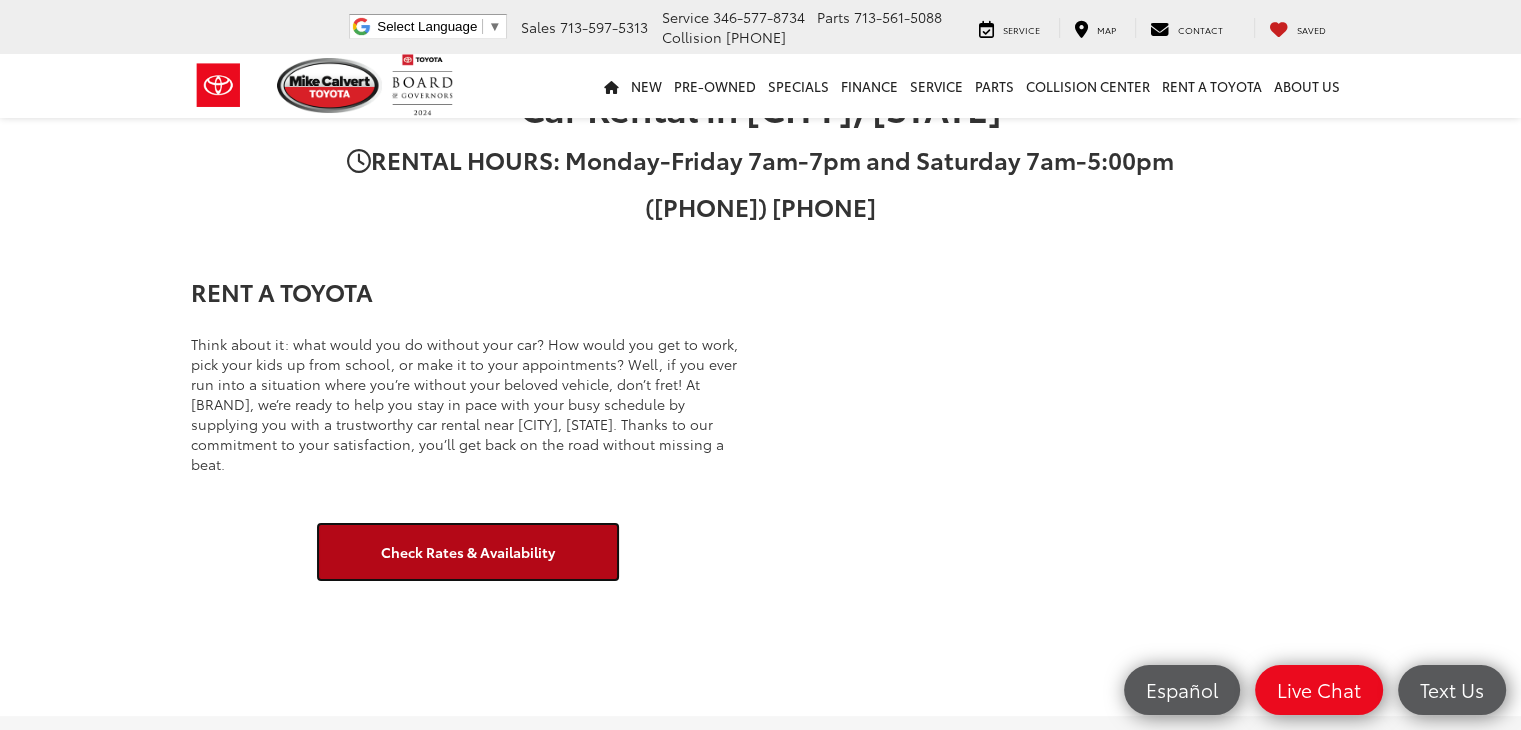 click on "Check Rates & Availability" at bounding box center [468, 552] 